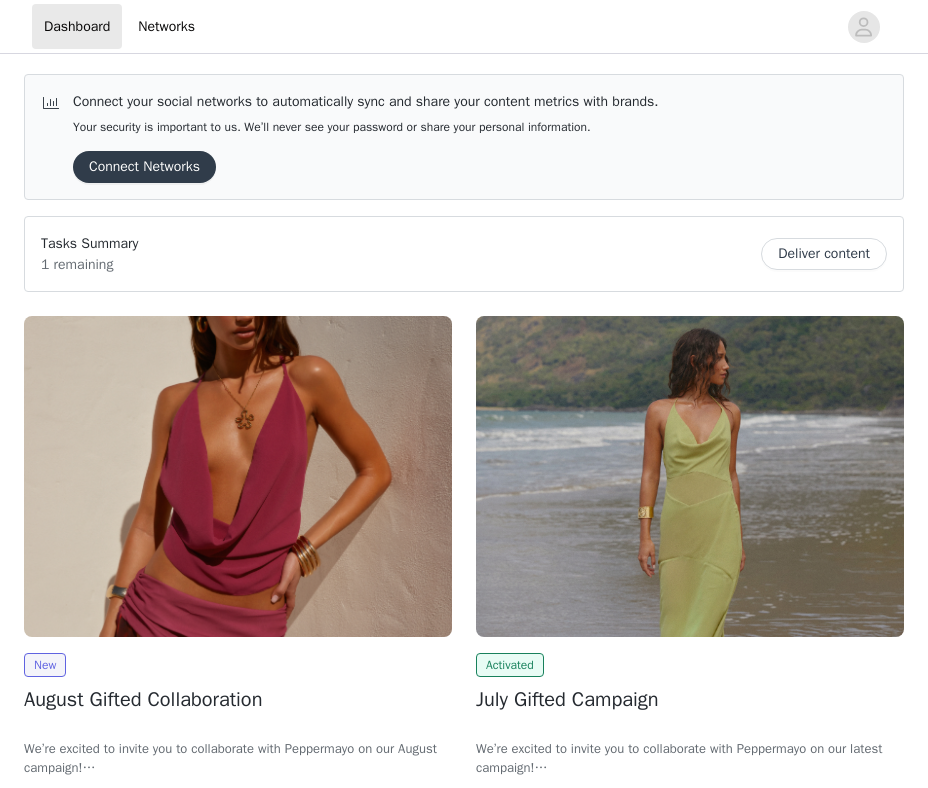 scroll, scrollTop: 0, scrollLeft: 0, axis: both 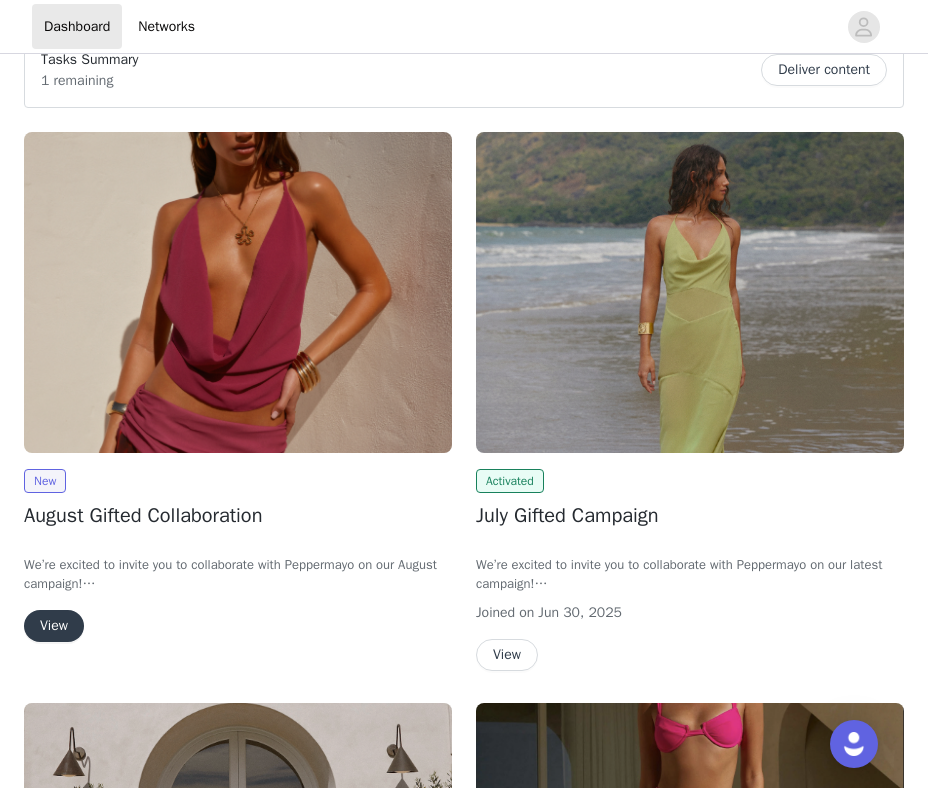 click on "New    August Gifted Collaboration
We’re excited to invite you to collaborate with Peppermayo on our August campaign!
In exchange for  1x deliverable  (TikTok or Instagram posts), you’ll be able to select up to  4  items  from a range of our latest collections, along with some of your all-time favourites.
Spots are strictly limited, so if you’d like to secure your pieces and be part of the campaign, simply complete the steps below to get started.
We can’t wait to collaborate with you!
View" at bounding box center [238, 391] 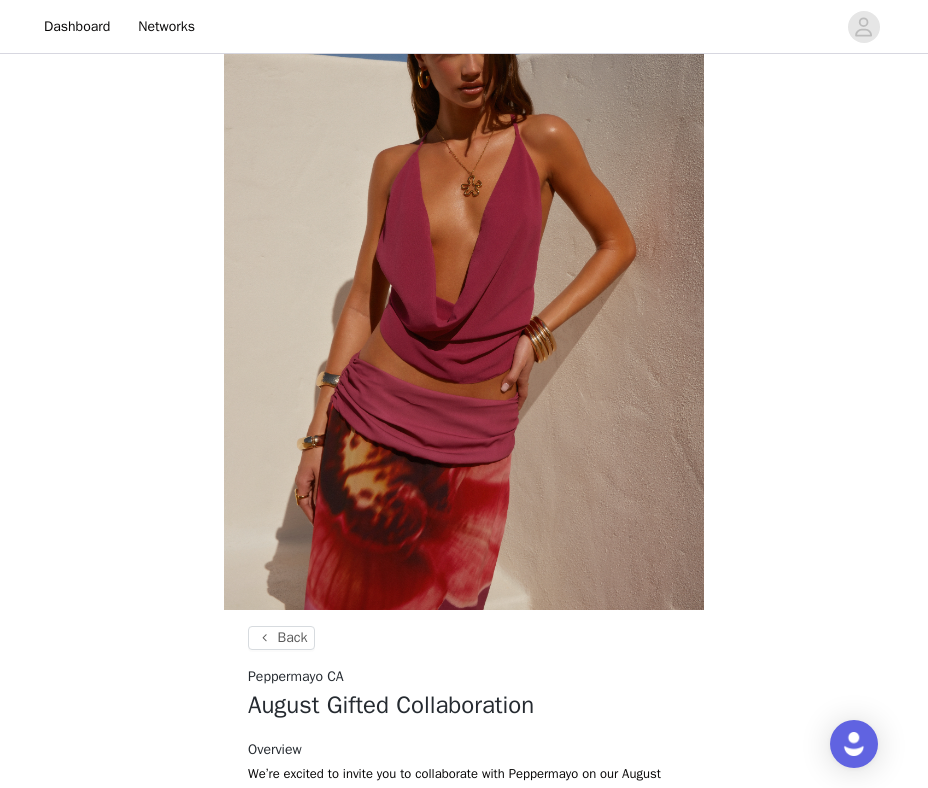 scroll, scrollTop: 728, scrollLeft: 0, axis: vertical 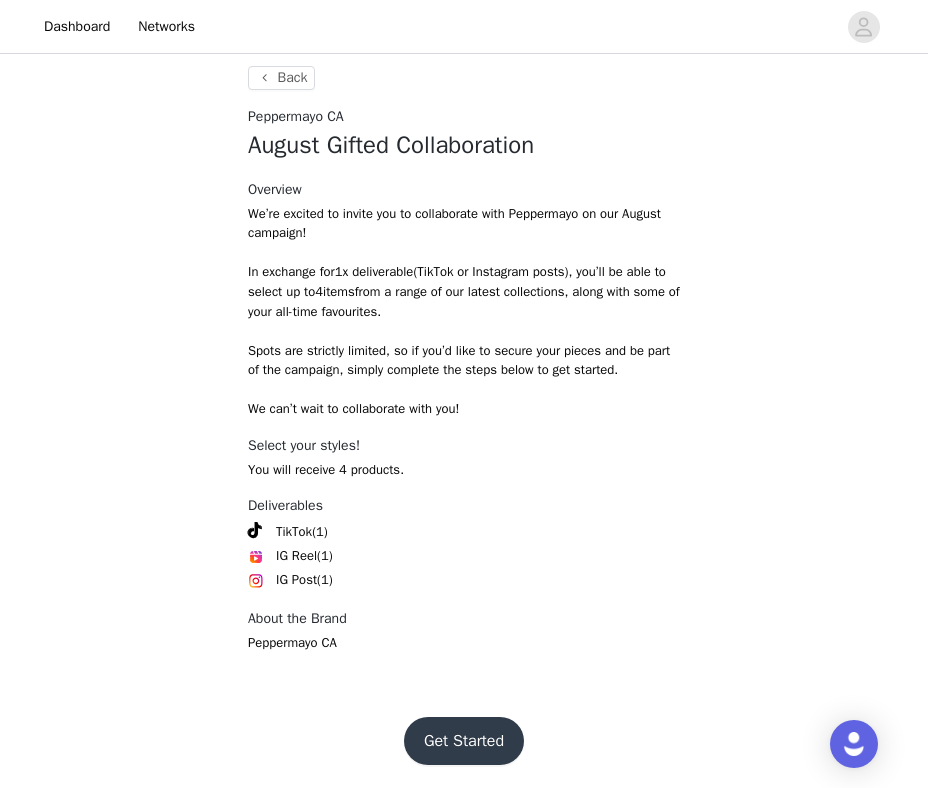 click on "Get Started" at bounding box center [464, 741] 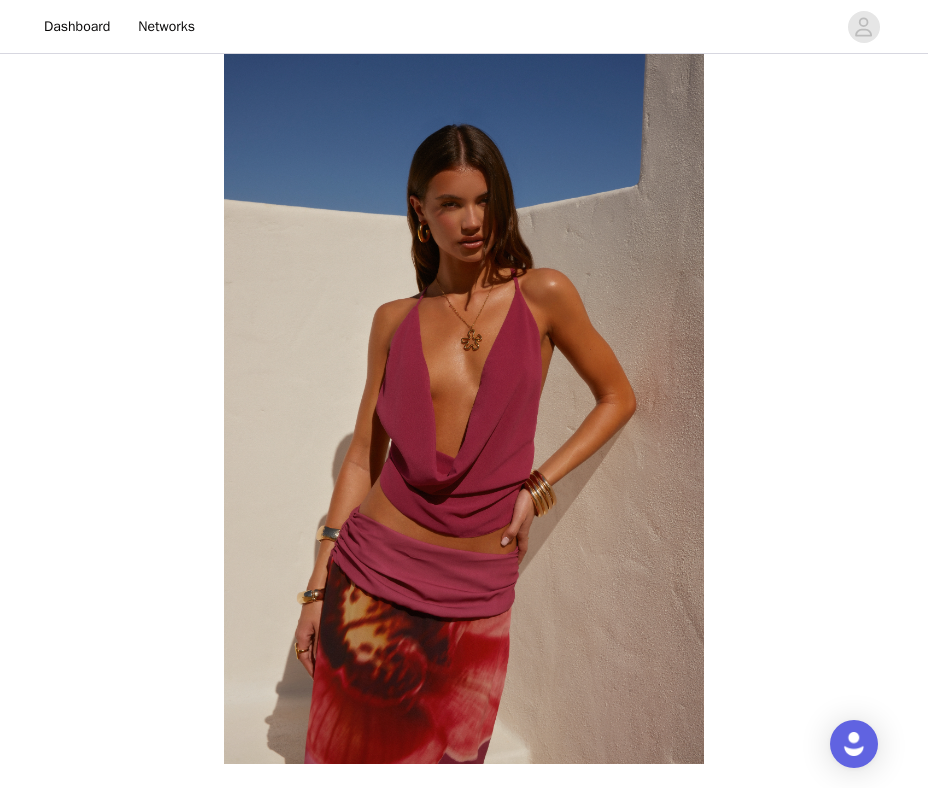 scroll, scrollTop: 728, scrollLeft: 0, axis: vertical 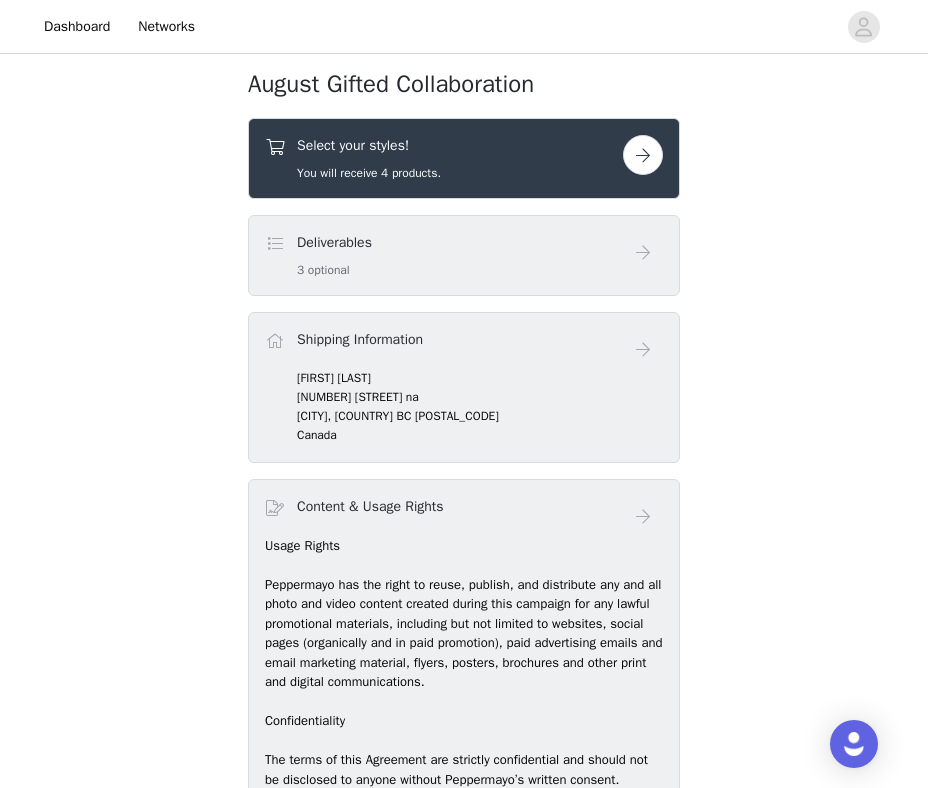 click at bounding box center (643, 155) 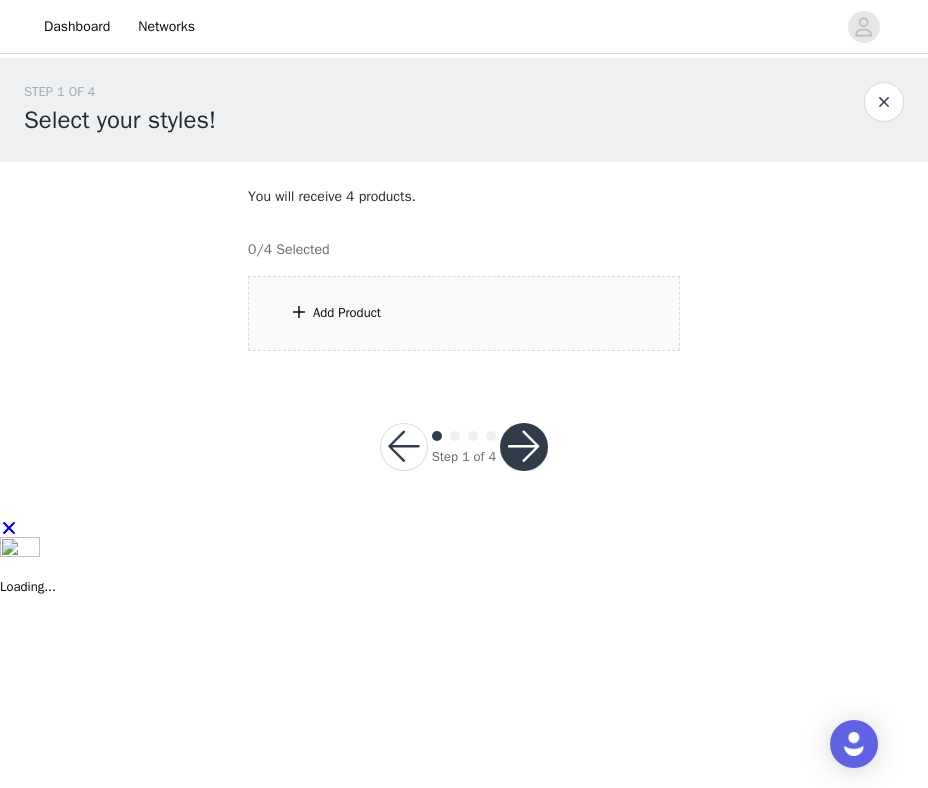 click on "Add Product" at bounding box center [464, 313] 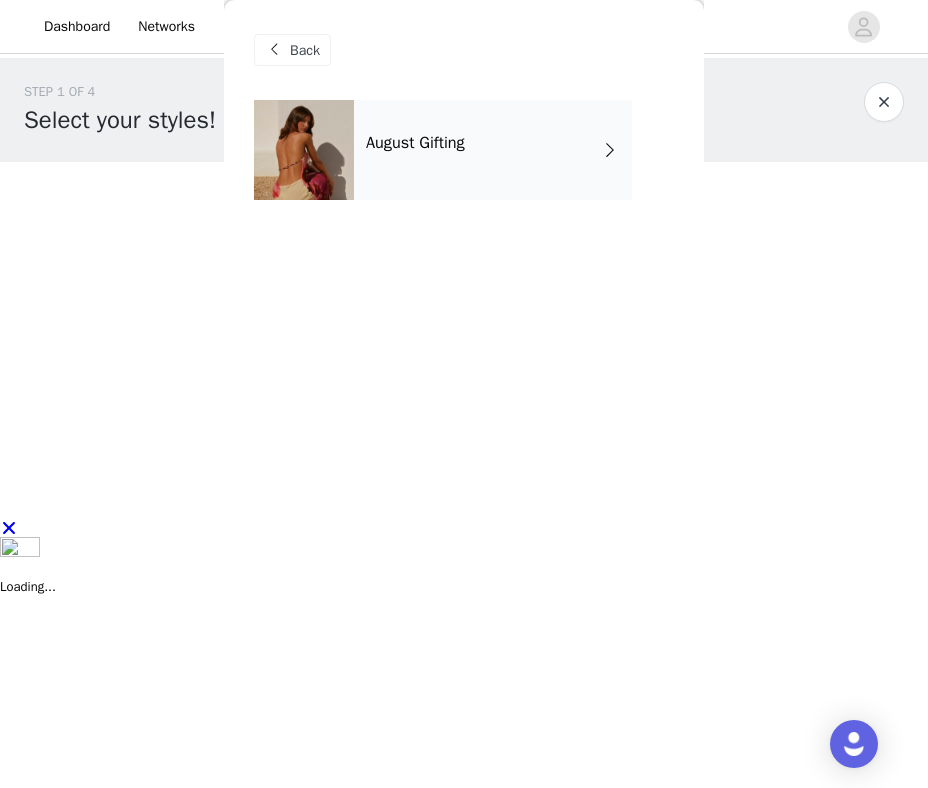 click on "August Gifting" at bounding box center [493, 150] 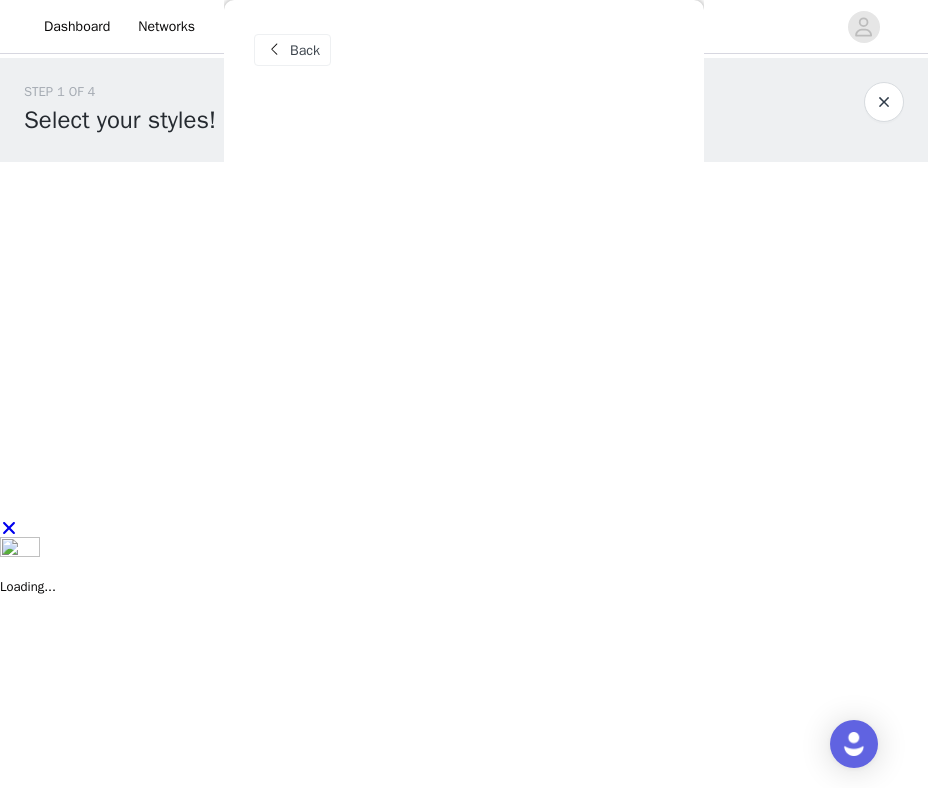 click on "Back     August Gifting" at bounding box center [464, 394] 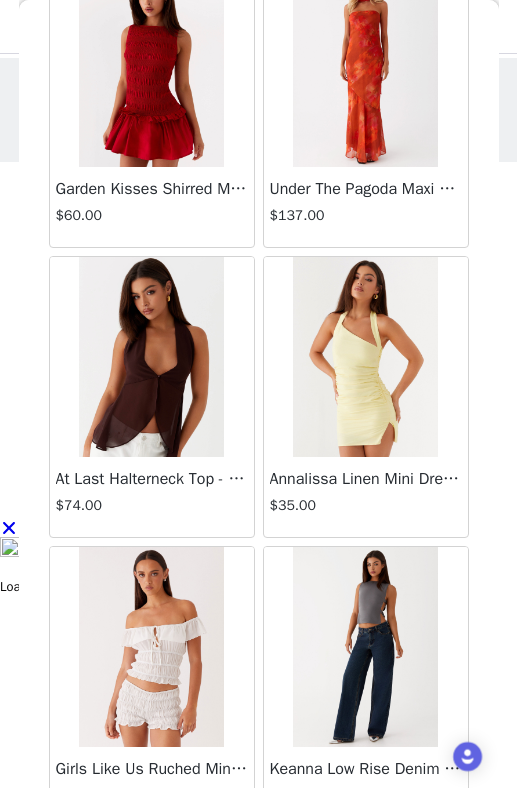 scroll, scrollTop: 2272, scrollLeft: 0, axis: vertical 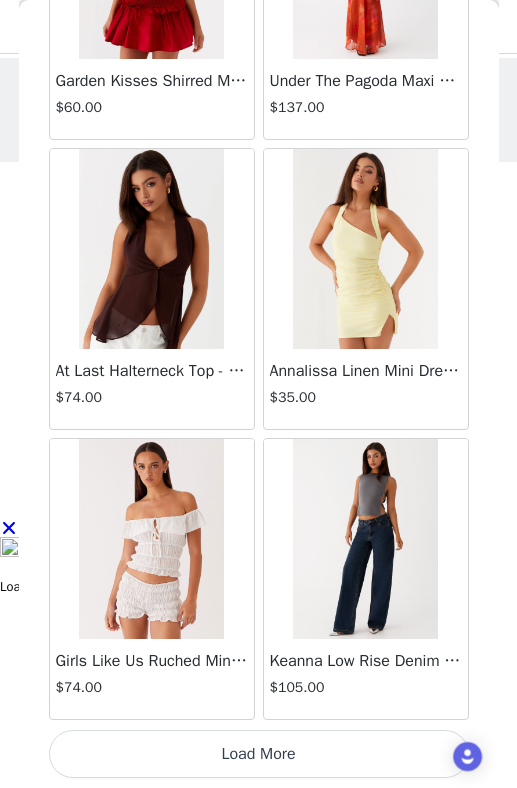 click on "Load More" at bounding box center [259, 754] 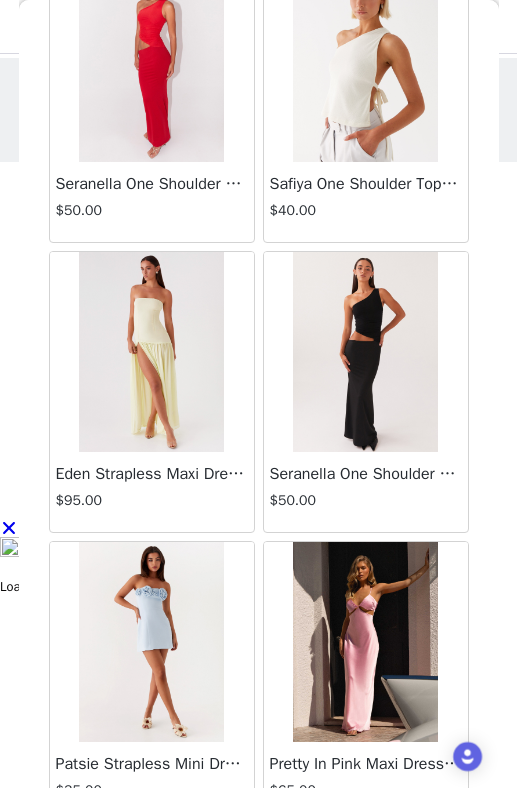 scroll, scrollTop: 5172, scrollLeft: 0, axis: vertical 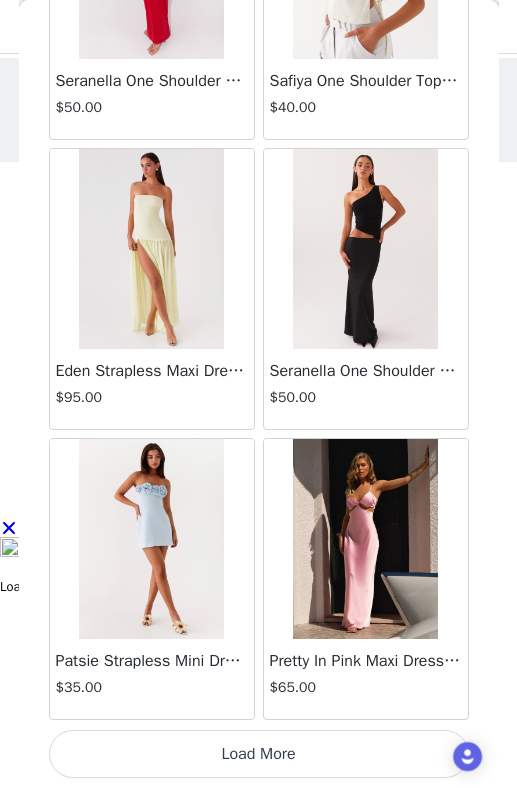 click on "Load More" at bounding box center (259, 754) 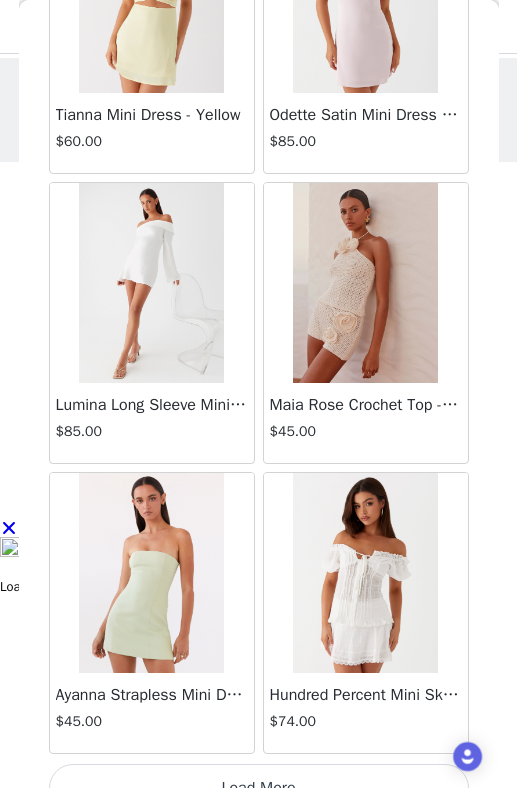 scroll, scrollTop: 8072, scrollLeft: 0, axis: vertical 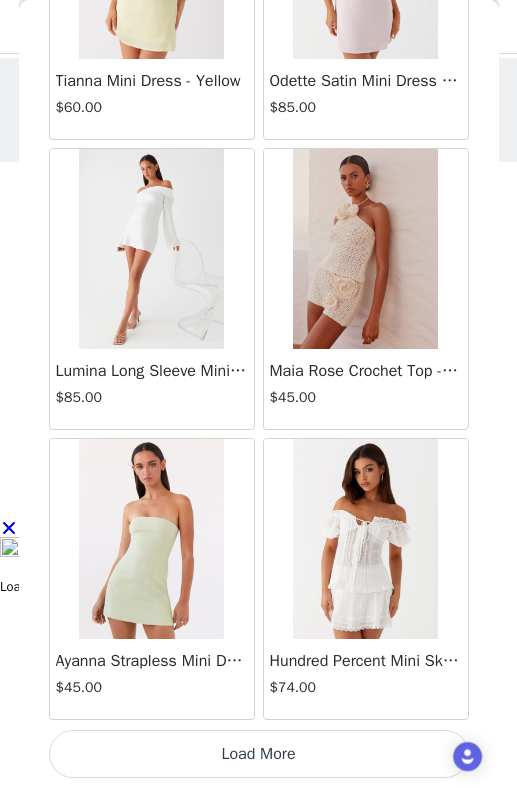click on "Load More" at bounding box center [259, 754] 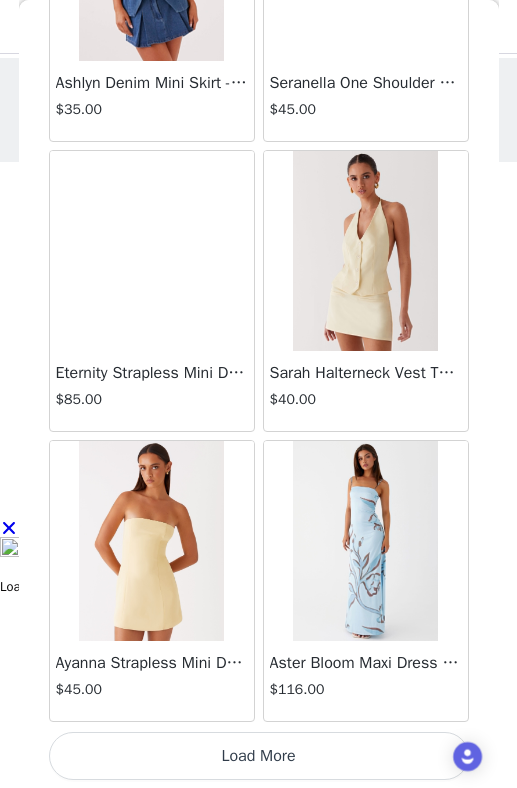 scroll, scrollTop: 10972, scrollLeft: 0, axis: vertical 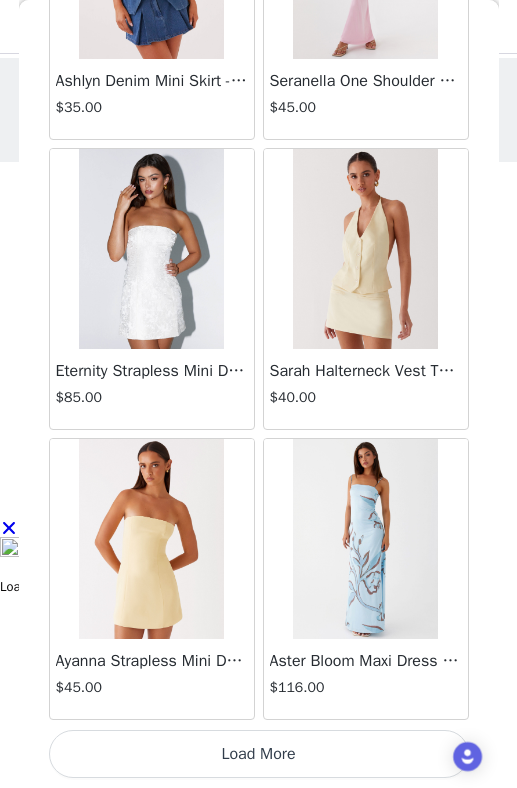 click on "Load More" at bounding box center (259, 754) 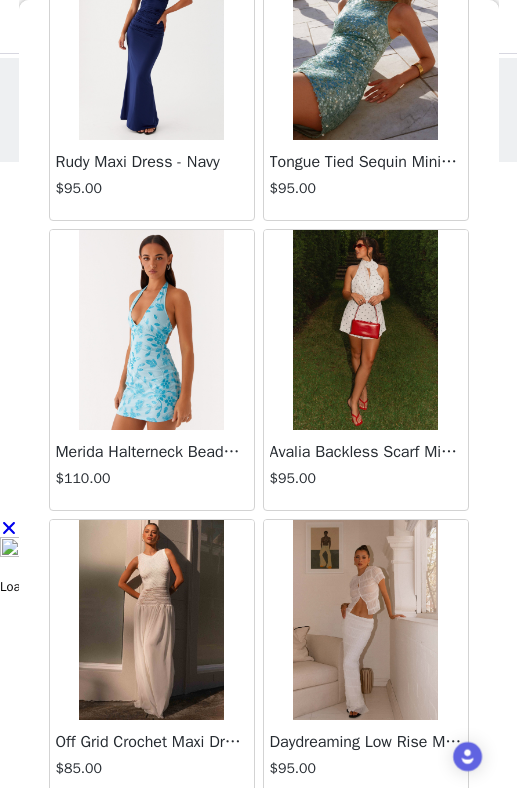 scroll, scrollTop: 13872, scrollLeft: 0, axis: vertical 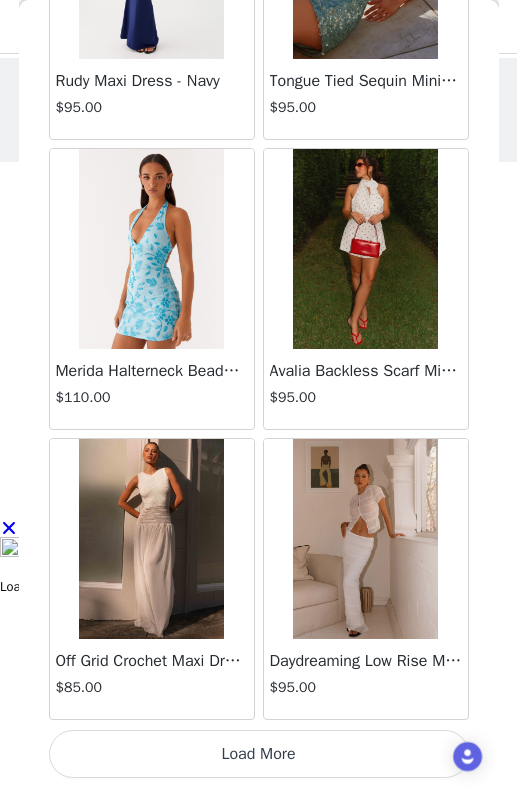 click on "Load More" at bounding box center (259, 754) 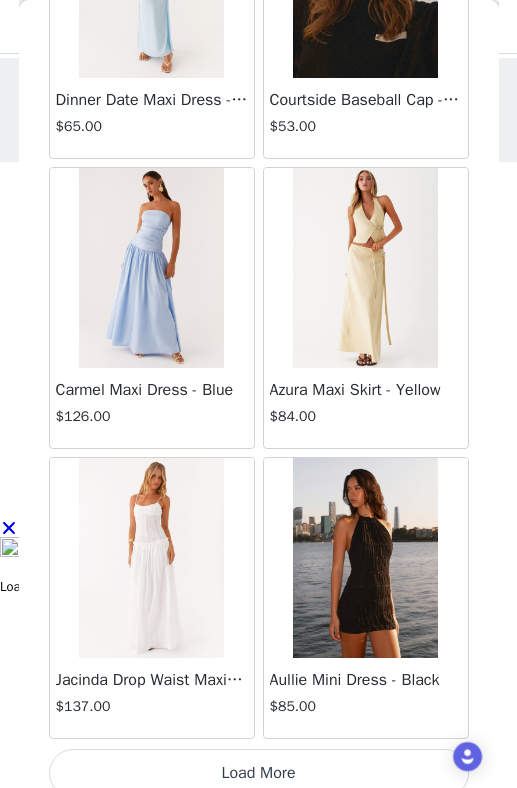 scroll, scrollTop: 16772, scrollLeft: 0, axis: vertical 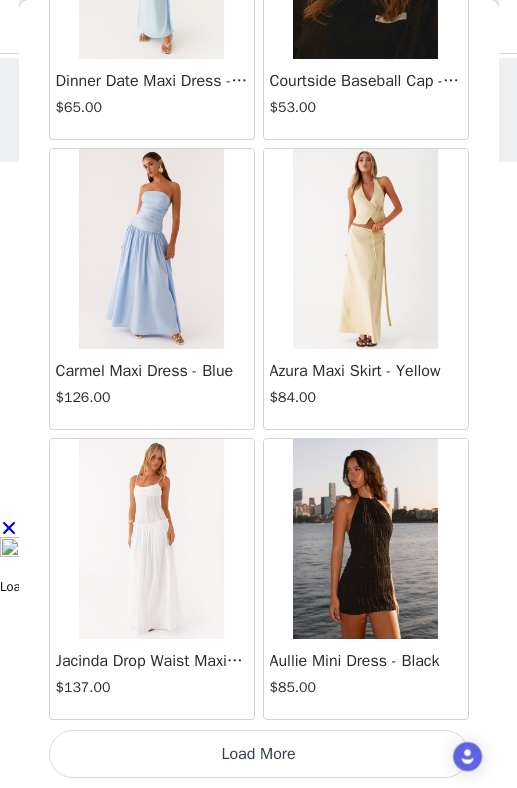 click on "Load More" at bounding box center [259, 754] 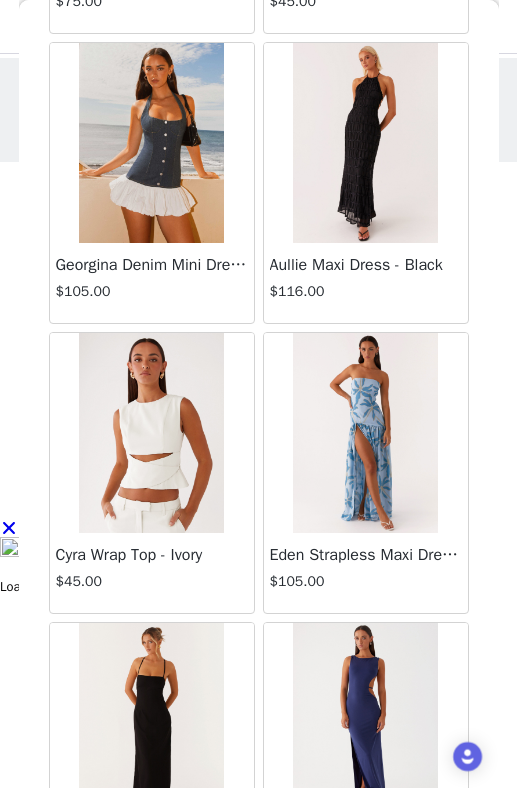 scroll, scrollTop: 19672, scrollLeft: 0, axis: vertical 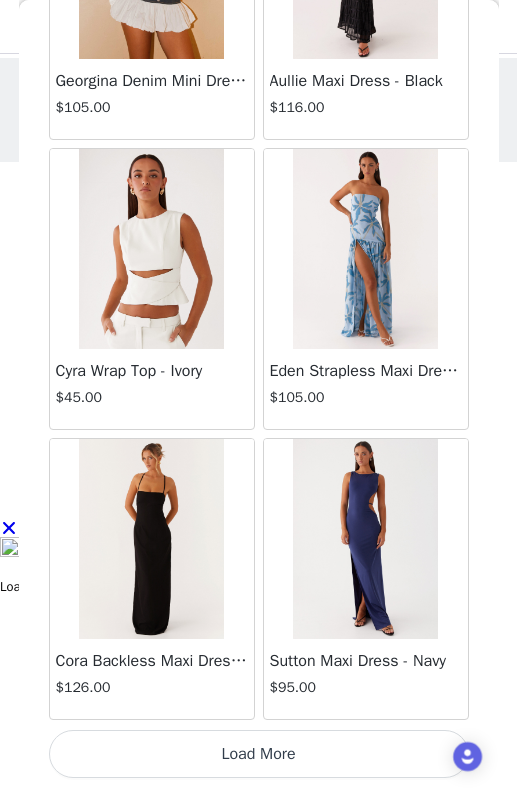 click on "Load More" at bounding box center [259, 754] 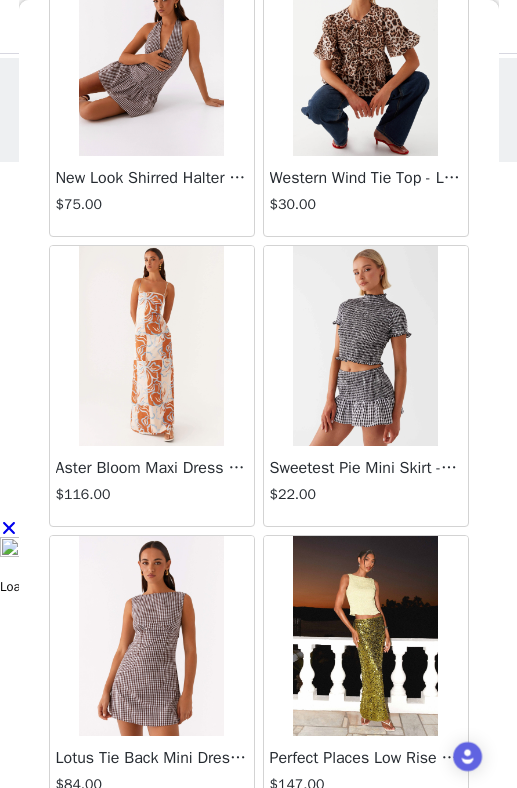 scroll, scrollTop: 22572, scrollLeft: 0, axis: vertical 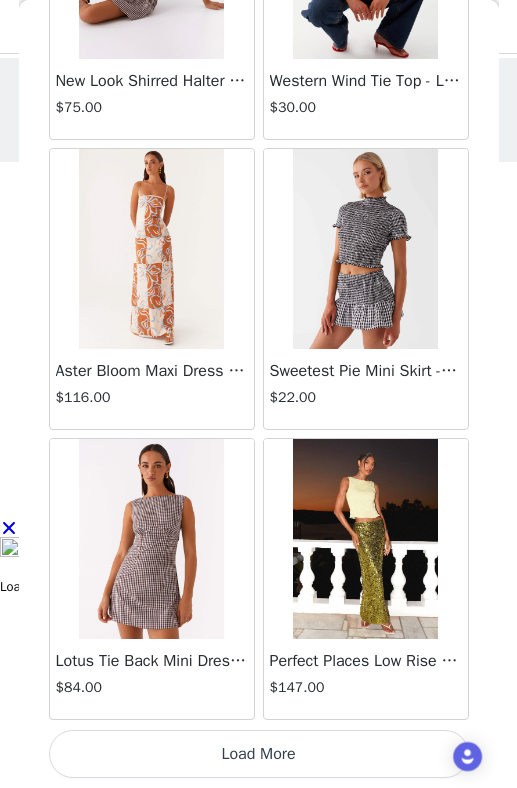 click on "Load More" at bounding box center [259, 754] 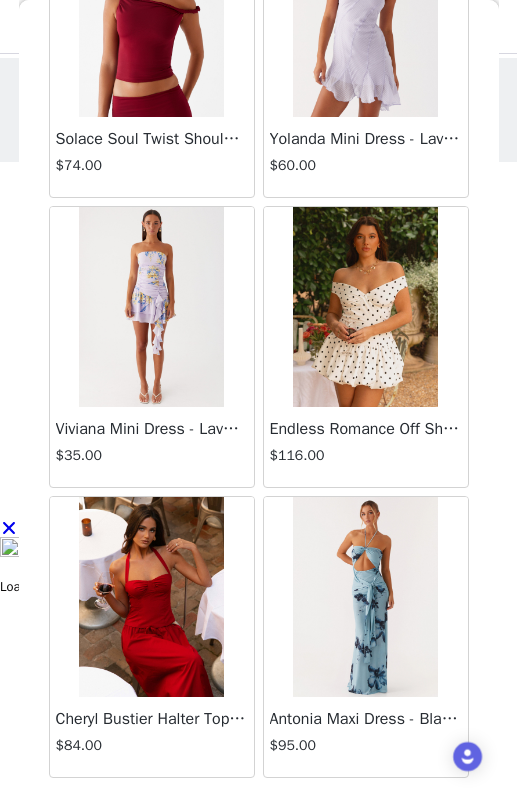 scroll, scrollTop: 25472, scrollLeft: 0, axis: vertical 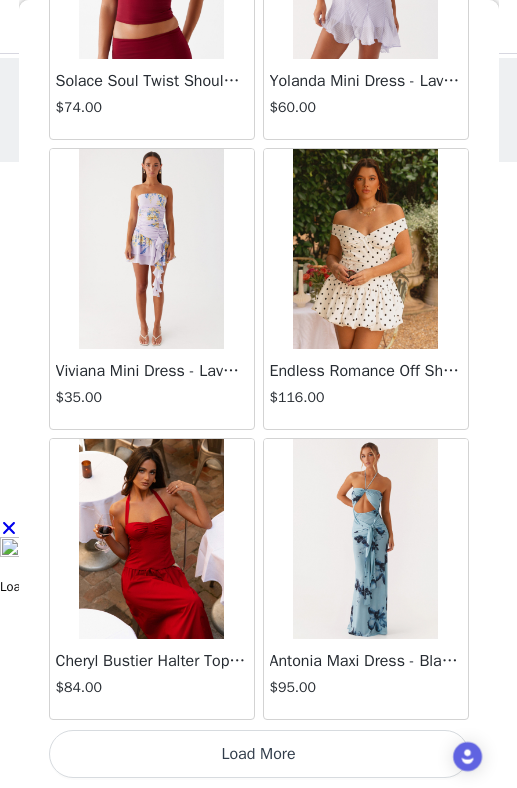 click on "Load More" at bounding box center [259, 754] 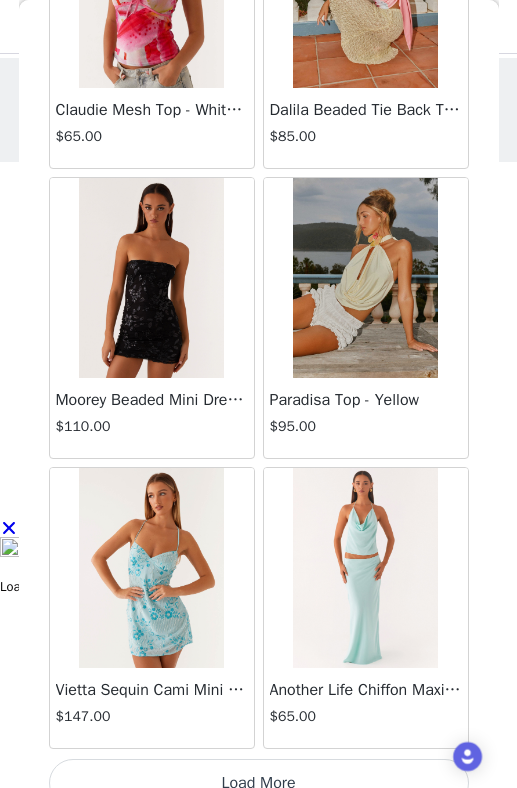scroll, scrollTop: 28372, scrollLeft: 0, axis: vertical 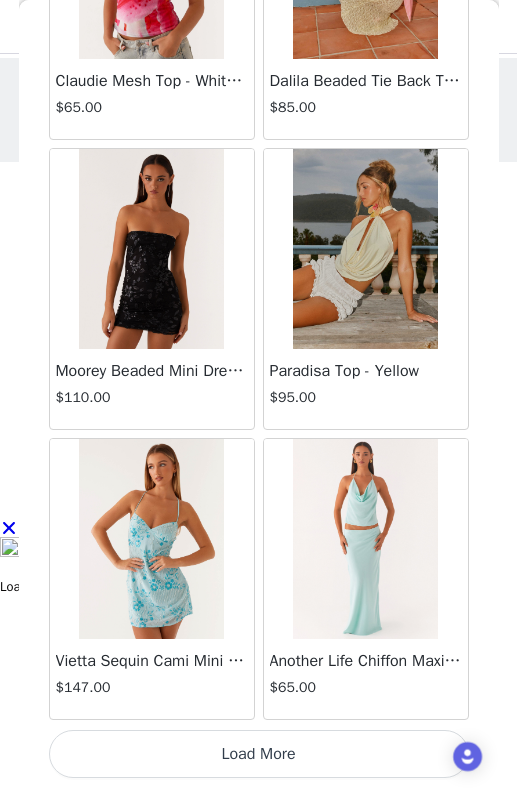 click on "Load More" at bounding box center (259, 754) 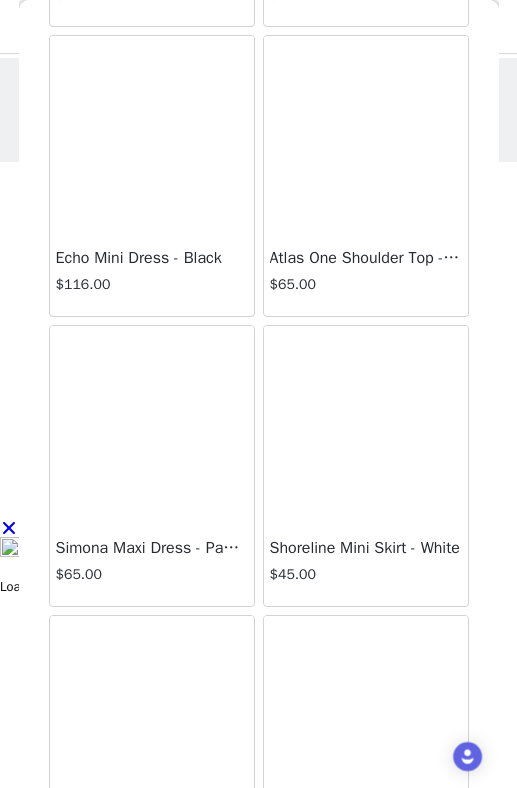 scroll, scrollTop: 31272, scrollLeft: 0, axis: vertical 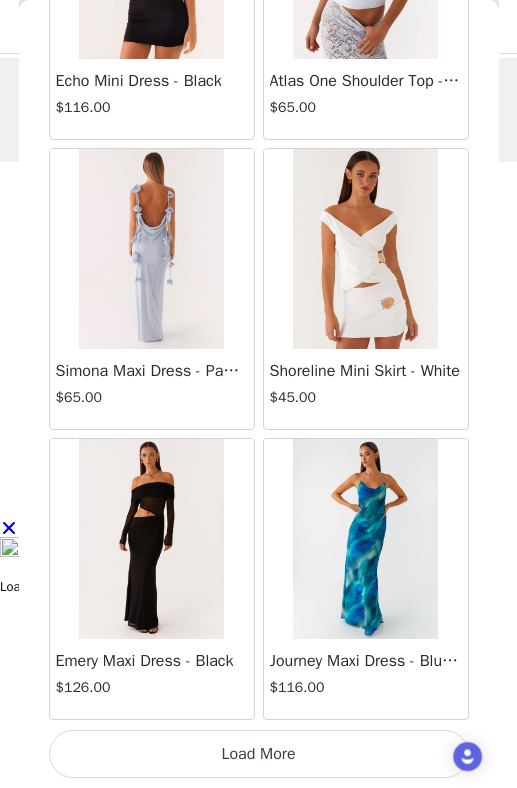 click on "Load More" at bounding box center (259, 754) 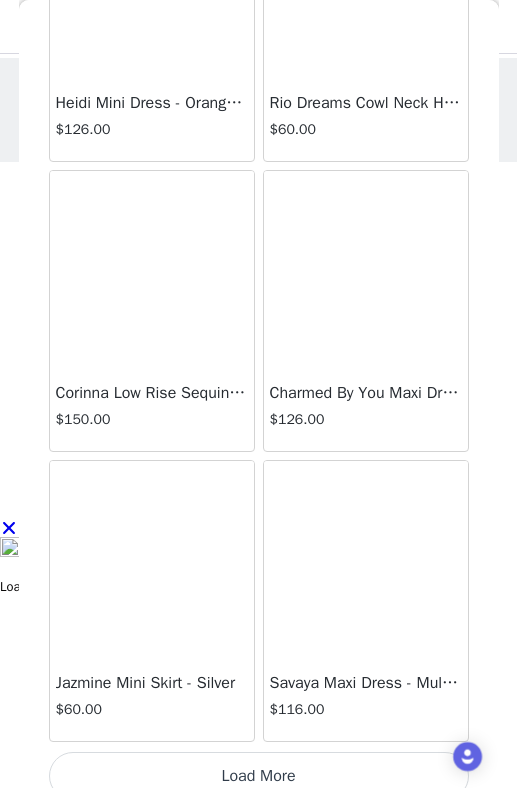 scroll, scrollTop: 34172, scrollLeft: 0, axis: vertical 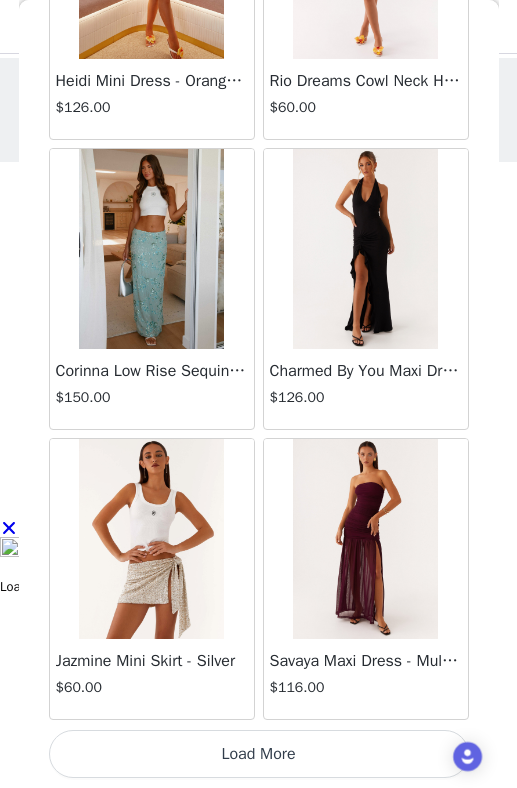click on "Load More" at bounding box center [259, 754] 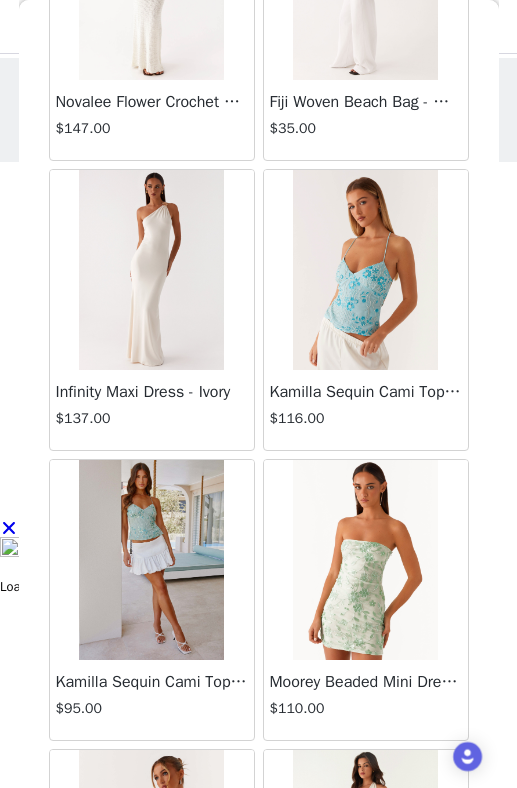 scroll, scrollTop: 37072, scrollLeft: 0, axis: vertical 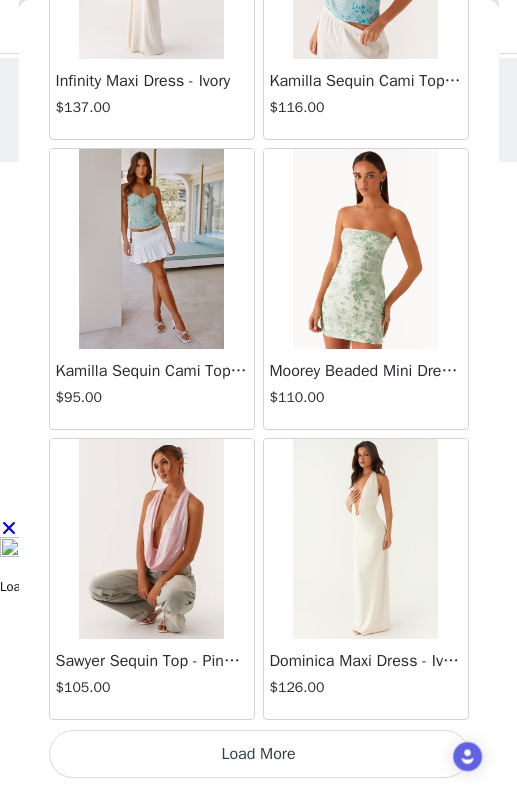 click on "Load More" at bounding box center [259, 754] 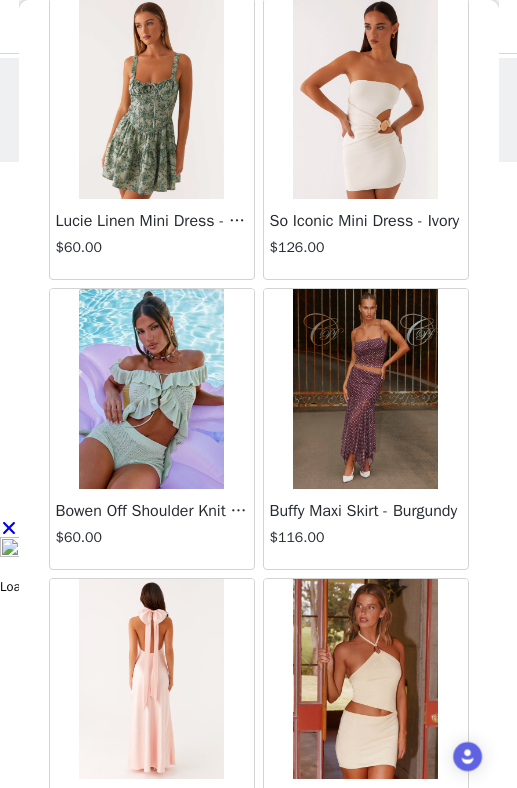 scroll, scrollTop: 39972, scrollLeft: 0, axis: vertical 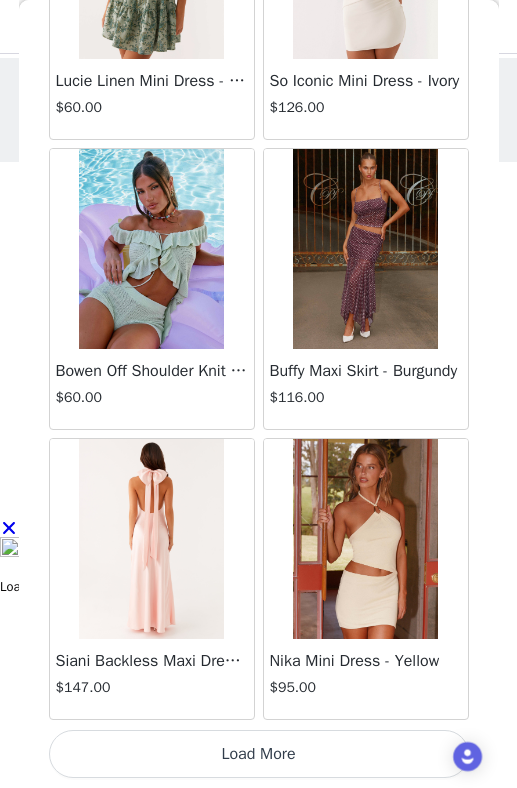 click on "Load More" at bounding box center (259, 754) 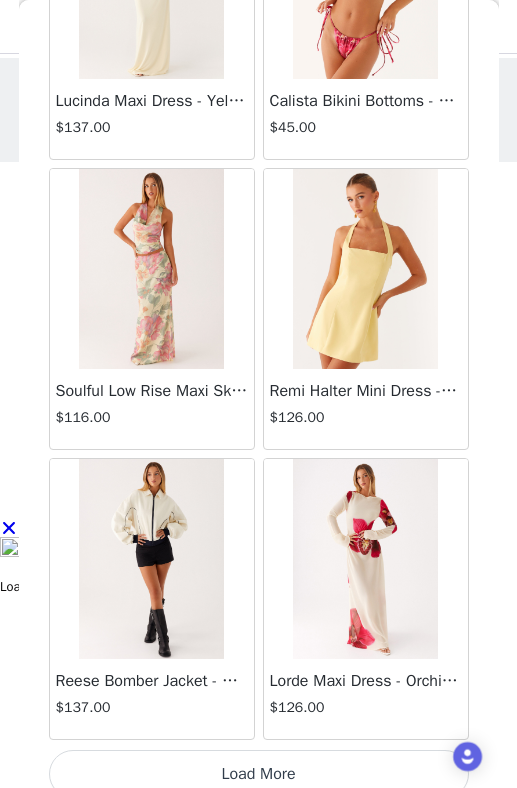 scroll, scrollTop: 42872, scrollLeft: 0, axis: vertical 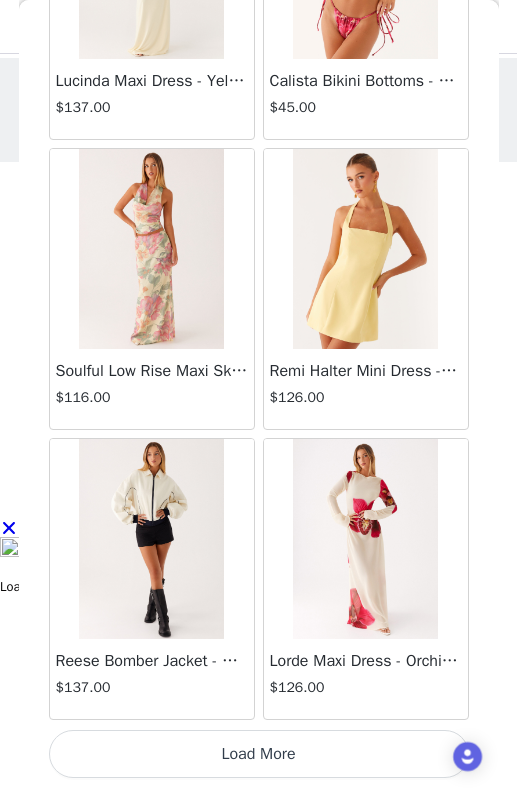 drag, startPoint x: 266, startPoint y: 755, endPoint x: 276, endPoint y: 754, distance: 10.049875 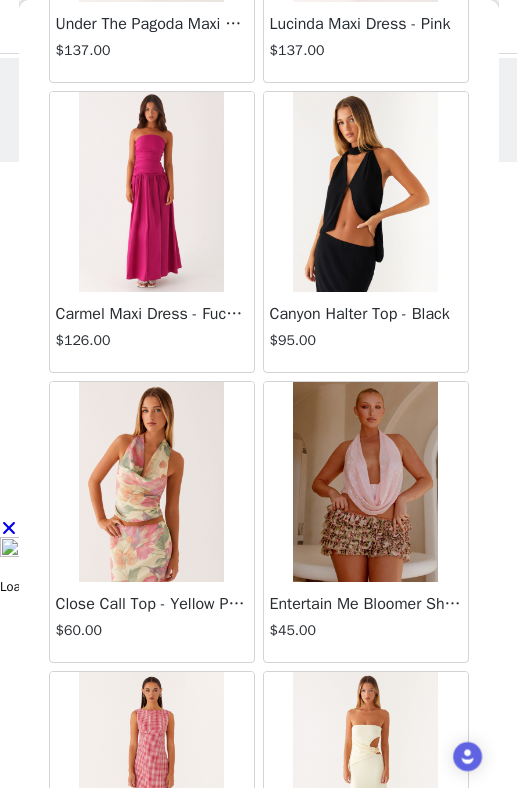 scroll, scrollTop: 45772, scrollLeft: 0, axis: vertical 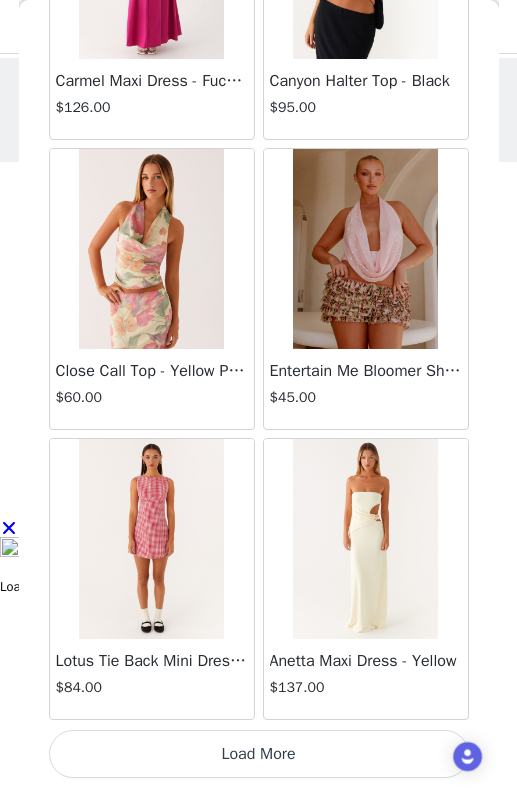 click on "Load More" at bounding box center (259, 754) 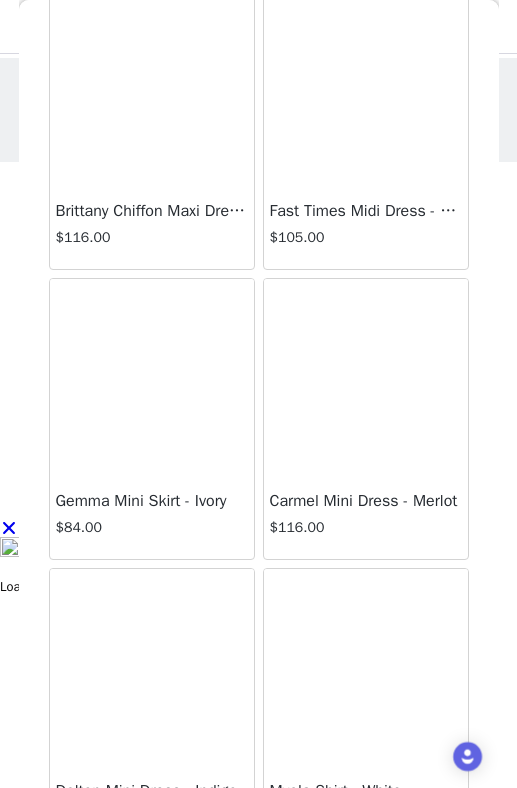scroll, scrollTop: 48672, scrollLeft: 0, axis: vertical 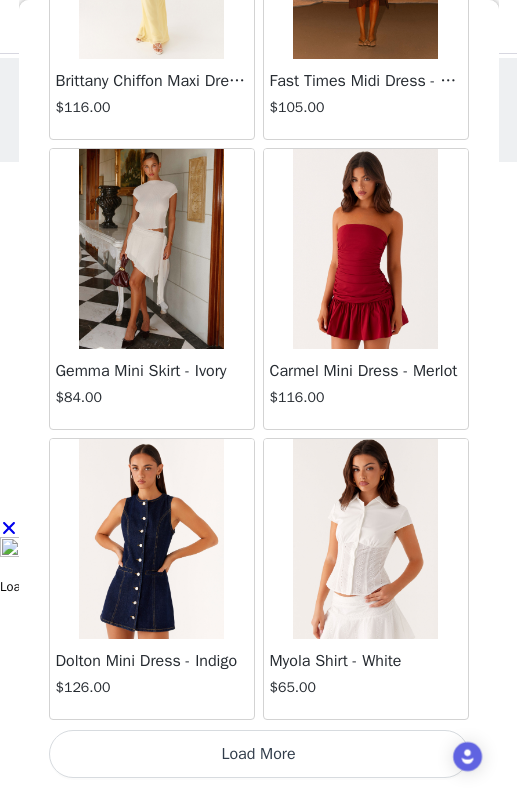 click on "Load More" at bounding box center [259, 754] 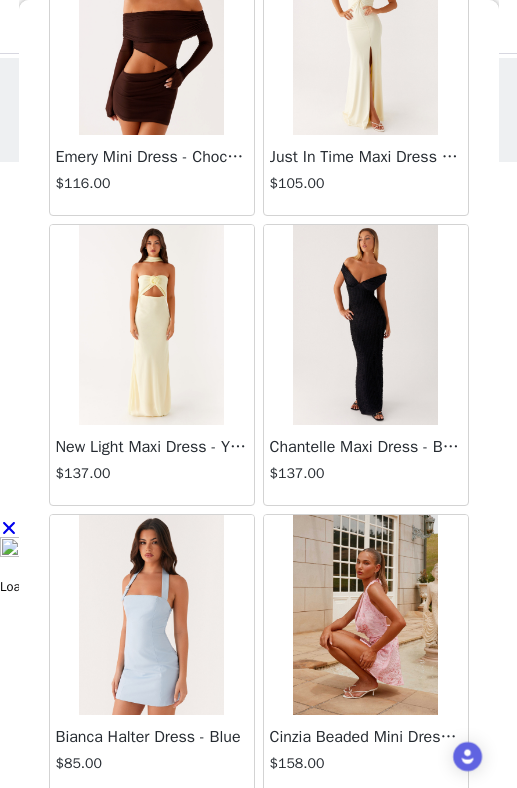 scroll, scrollTop: 51572, scrollLeft: 0, axis: vertical 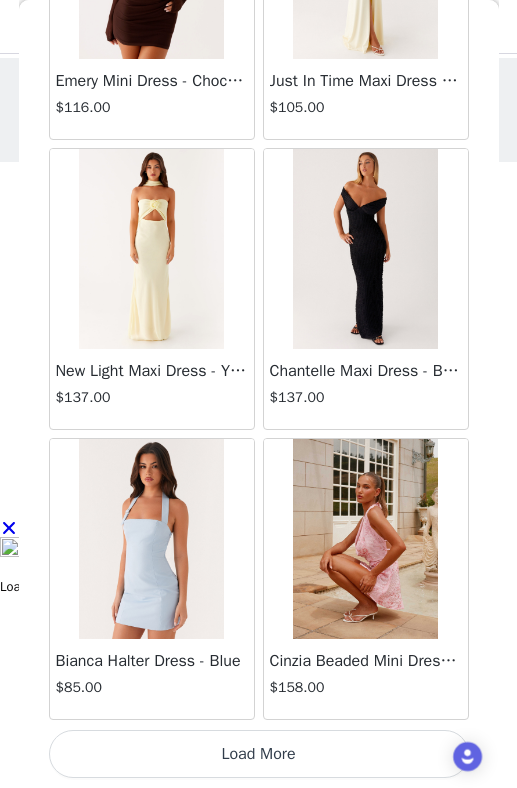 click on "Load More" at bounding box center (259, 754) 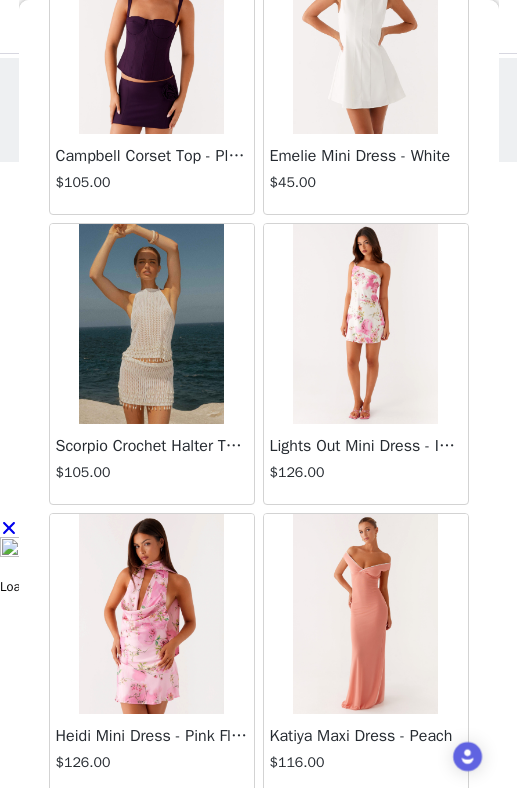 scroll, scrollTop: 54472, scrollLeft: 0, axis: vertical 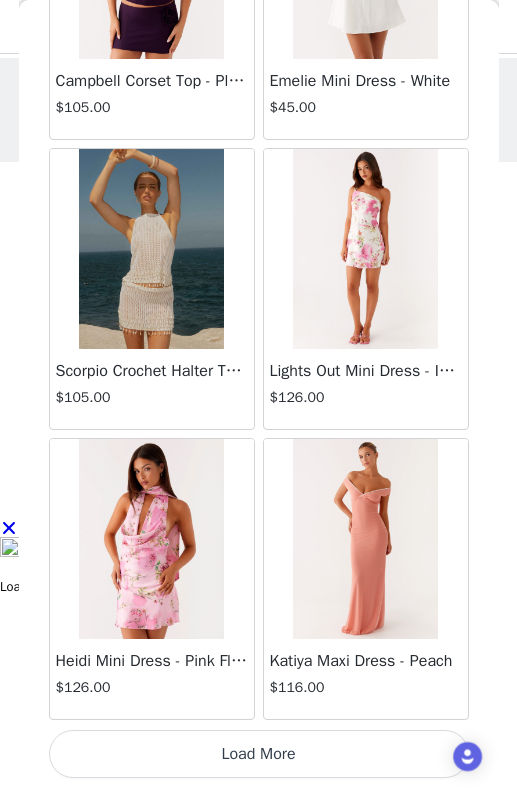 click on "Load More" at bounding box center [259, 754] 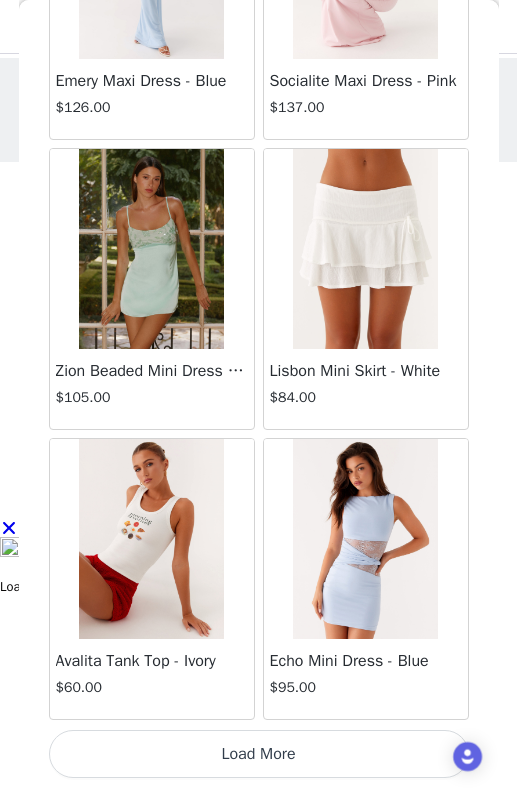 scroll, scrollTop: 57371, scrollLeft: 0, axis: vertical 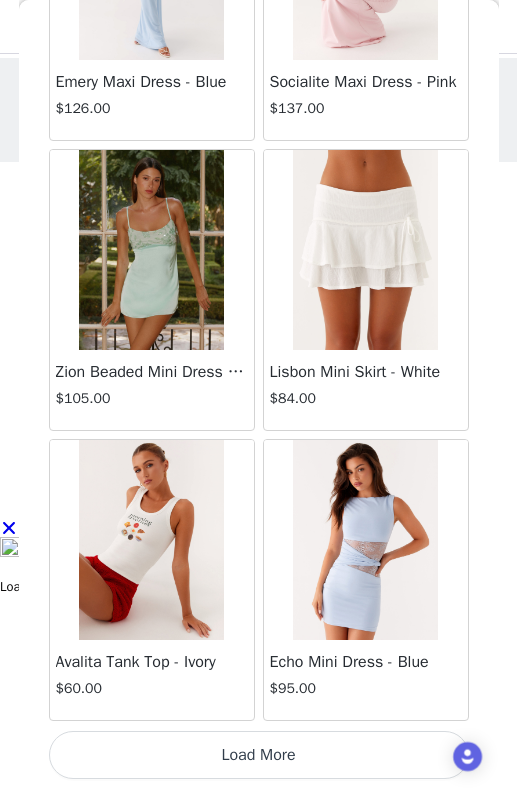 click on "Load More" at bounding box center [259, 755] 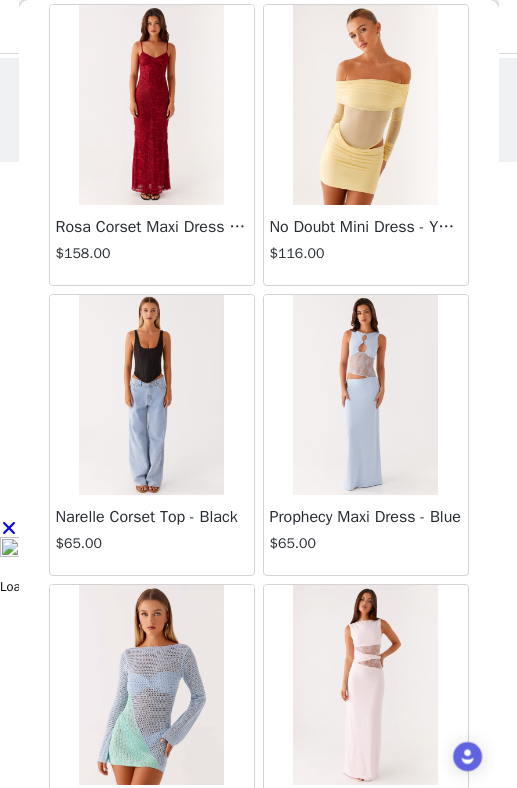 scroll, scrollTop: 60272, scrollLeft: 0, axis: vertical 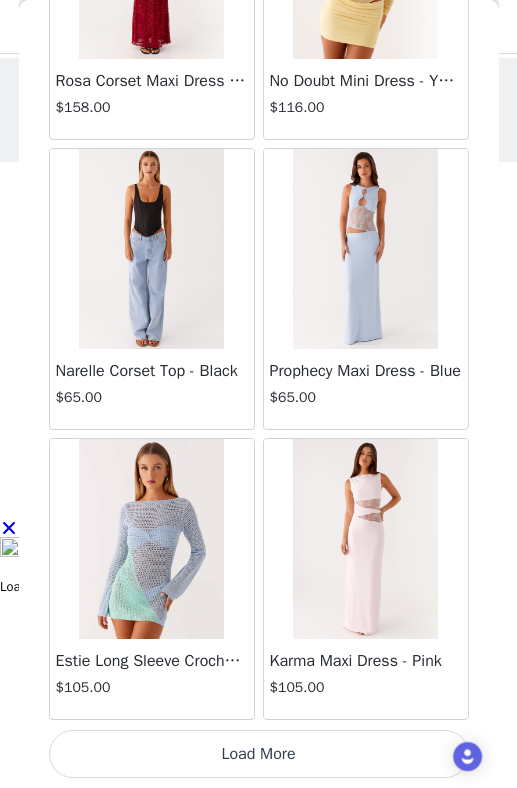 click on "Load More" at bounding box center [259, 754] 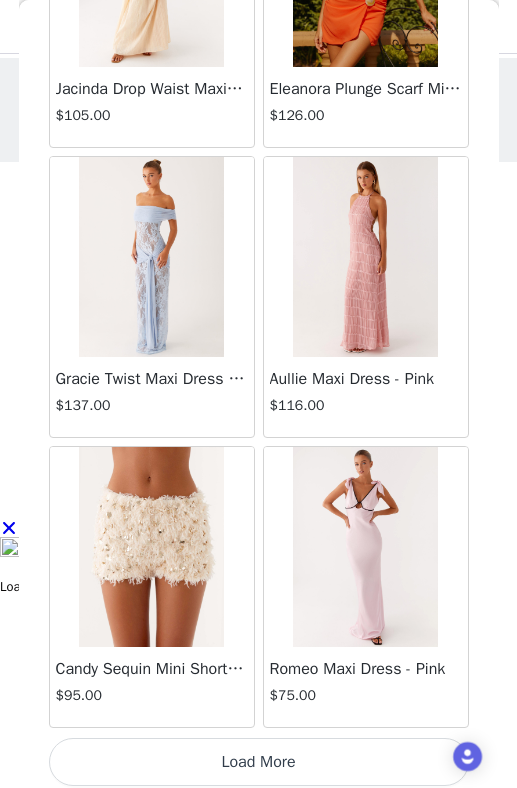 scroll, scrollTop: 63172, scrollLeft: 0, axis: vertical 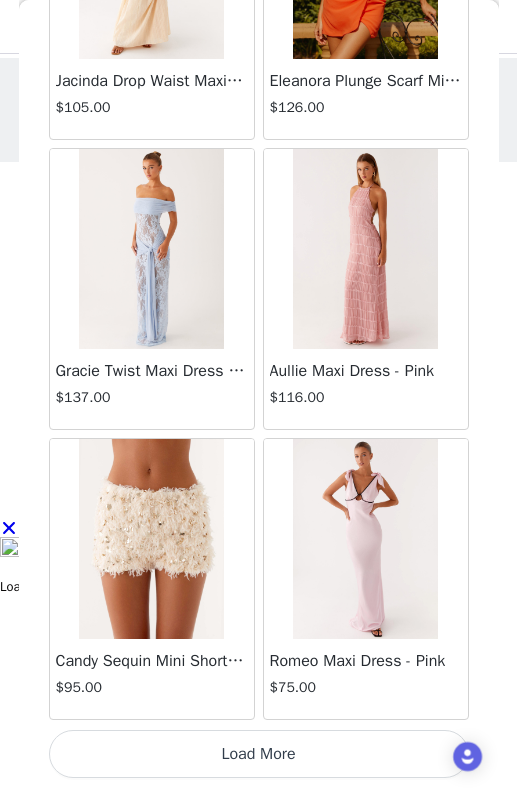 click on "Load More" at bounding box center (259, 754) 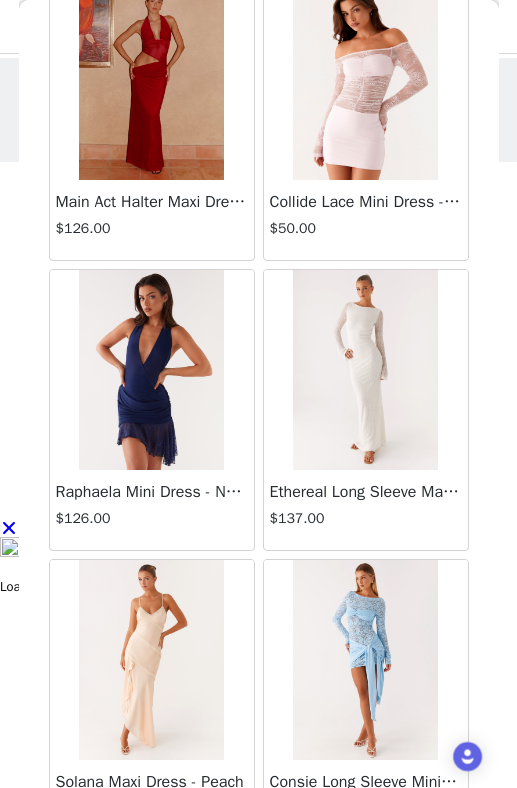 scroll, scrollTop: 66072, scrollLeft: 0, axis: vertical 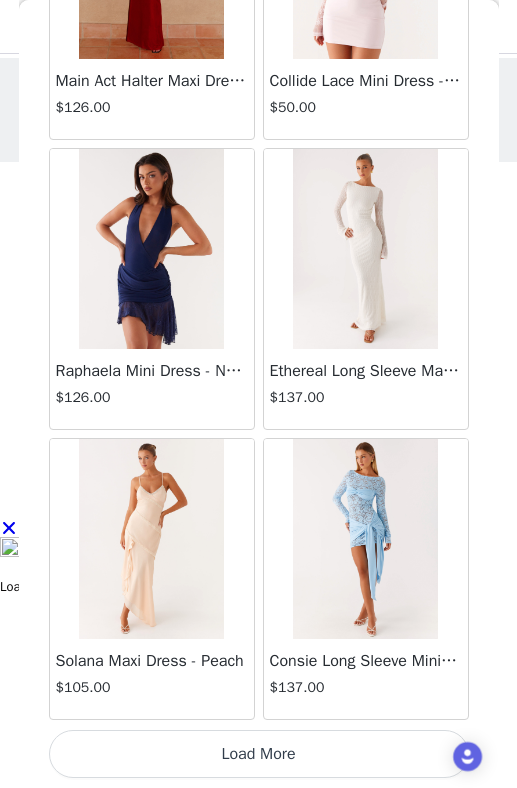 click on "Load More" at bounding box center (259, 754) 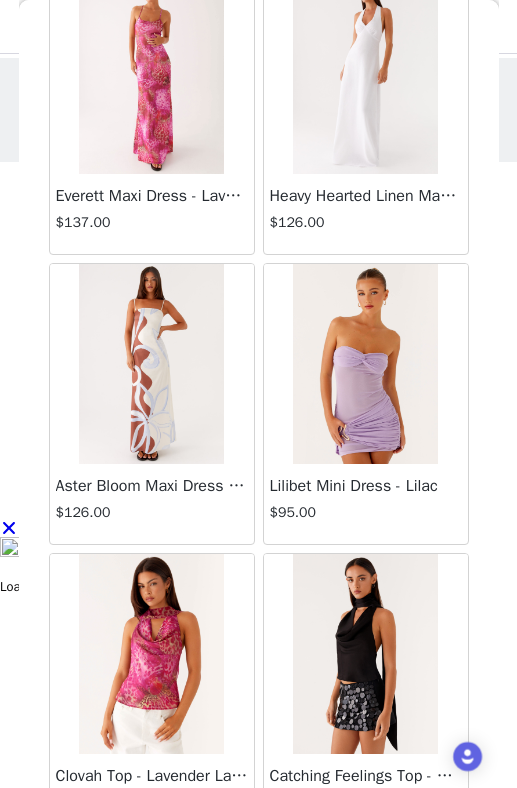 scroll, scrollTop: 68972, scrollLeft: 0, axis: vertical 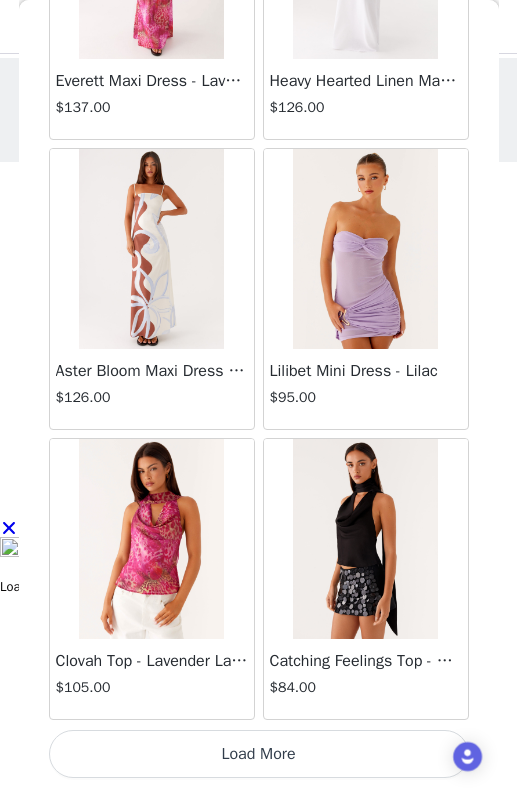 click on "Load More" at bounding box center (259, 754) 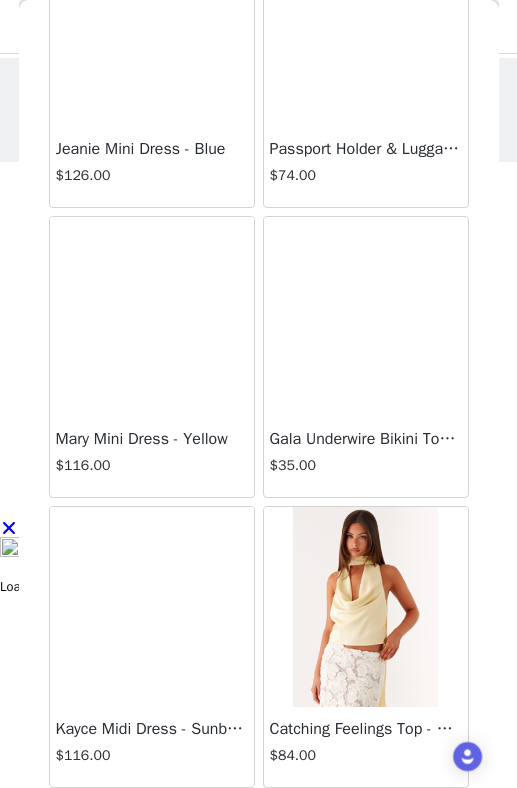 scroll, scrollTop: 71872, scrollLeft: 0, axis: vertical 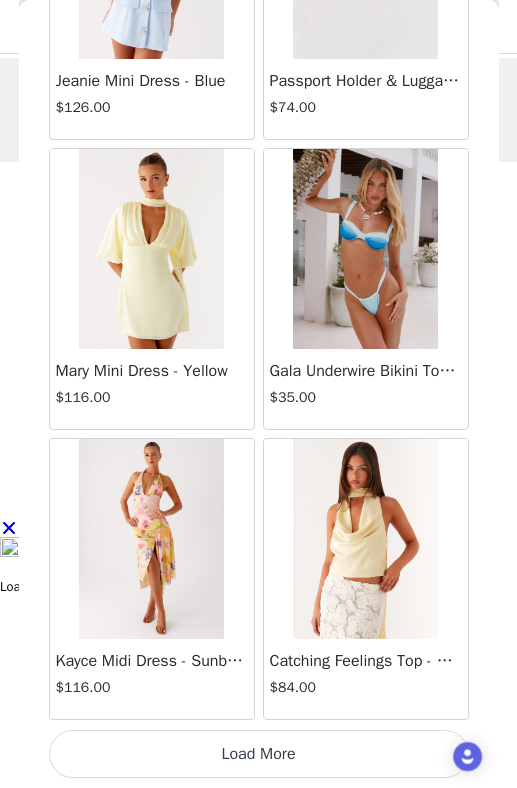 click on "Load More" at bounding box center (259, 754) 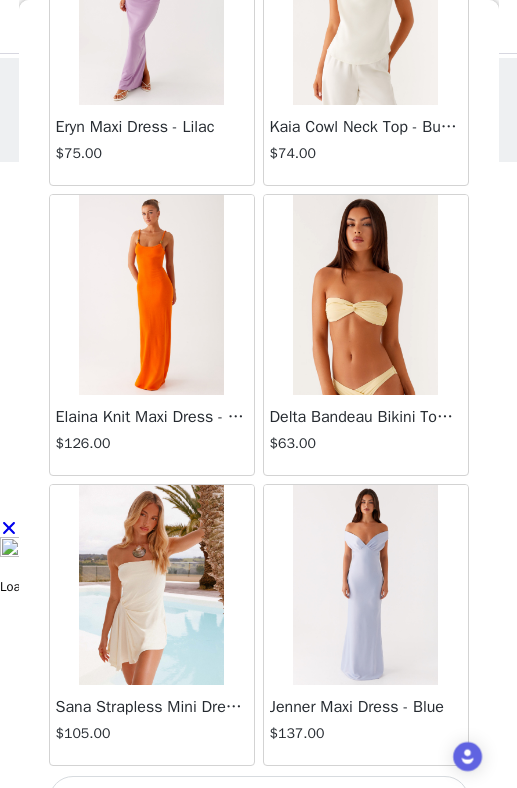 scroll, scrollTop: 74772, scrollLeft: 0, axis: vertical 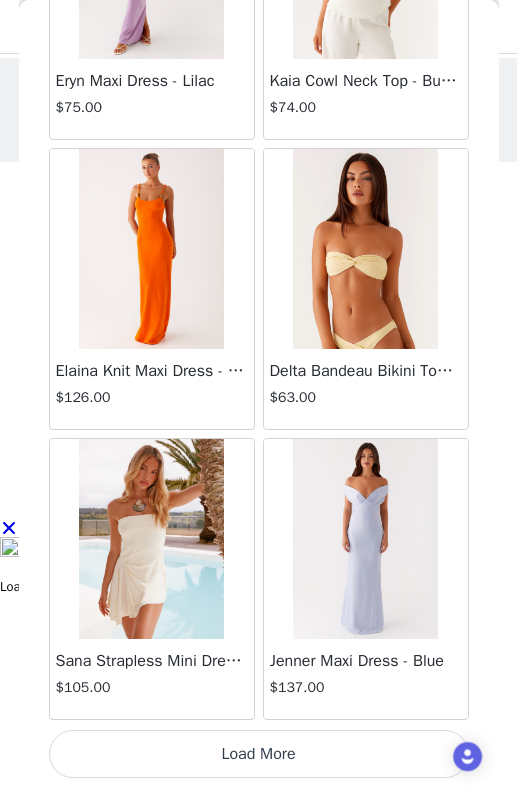 click on "Load More" at bounding box center [259, 754] 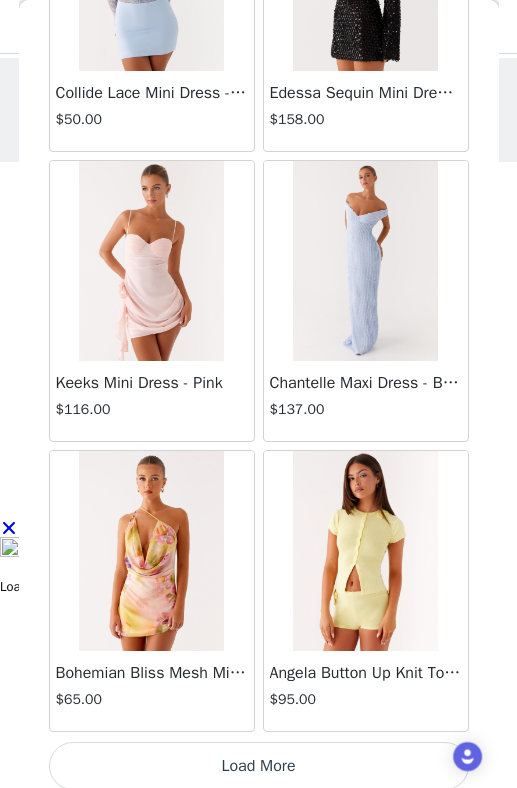 scroll, scrollTop: 77672, scrollLeft: 0, axis: vertical 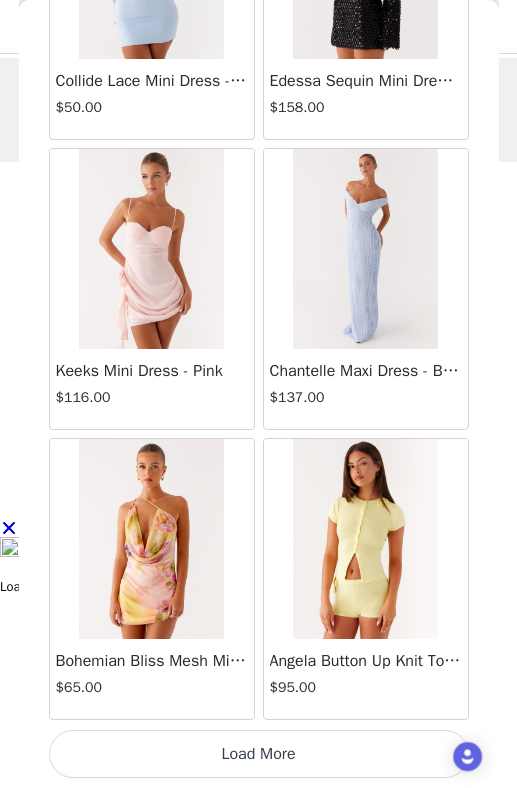 click on "Load More" at bounding box center [259, 754] 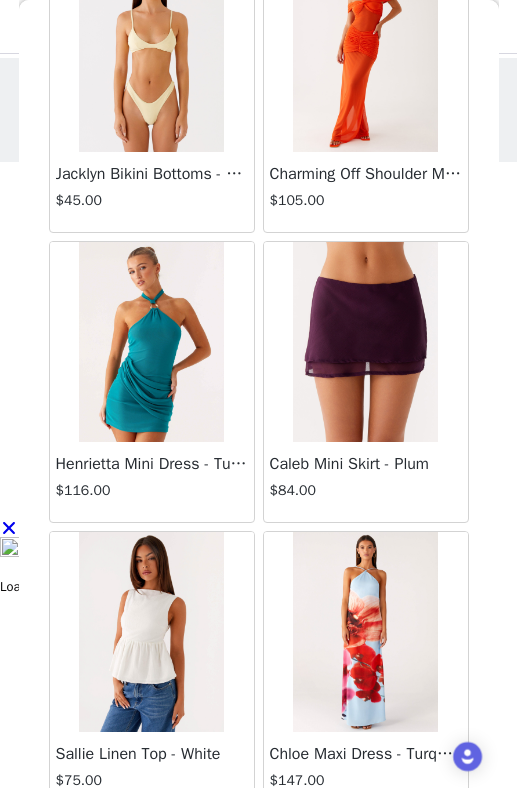 scroll, scrollTop: 80572, scrollLeft: 0, axis: vertical 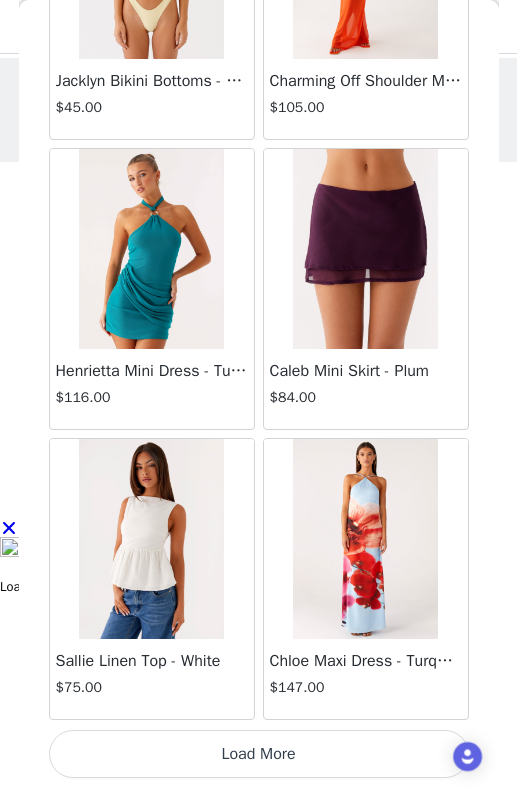 click on "Load More" at bounding box center (259, 754) 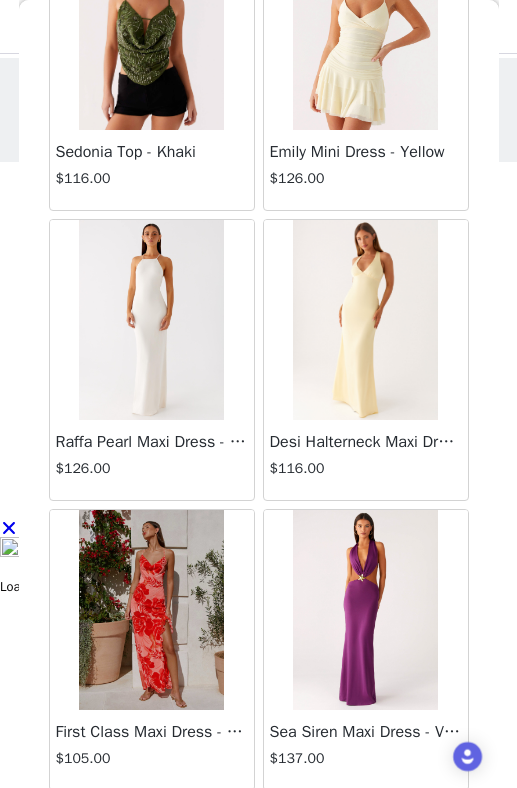 scroll, scrollTop: 83472, scrollLeft: 0, axis: vertical 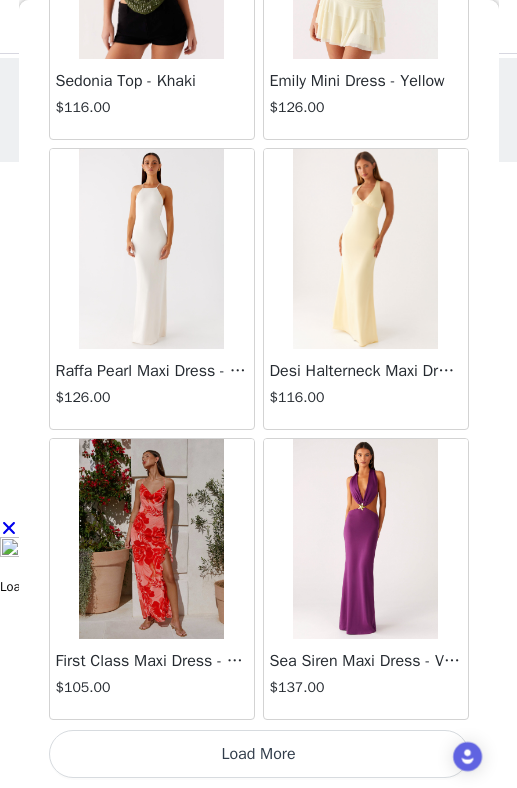 click on "Load More" at bounding box center [259, 754] 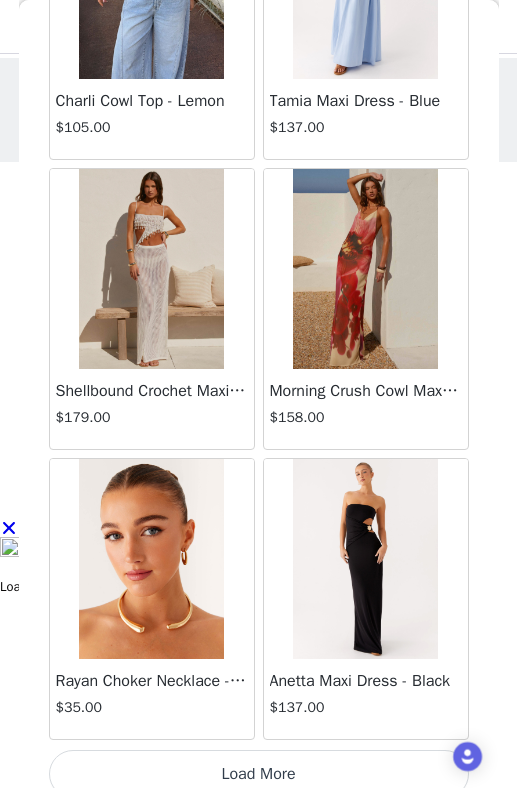 scroll, scrollTop: 86372, scrollLeft: 0, axis: vertical 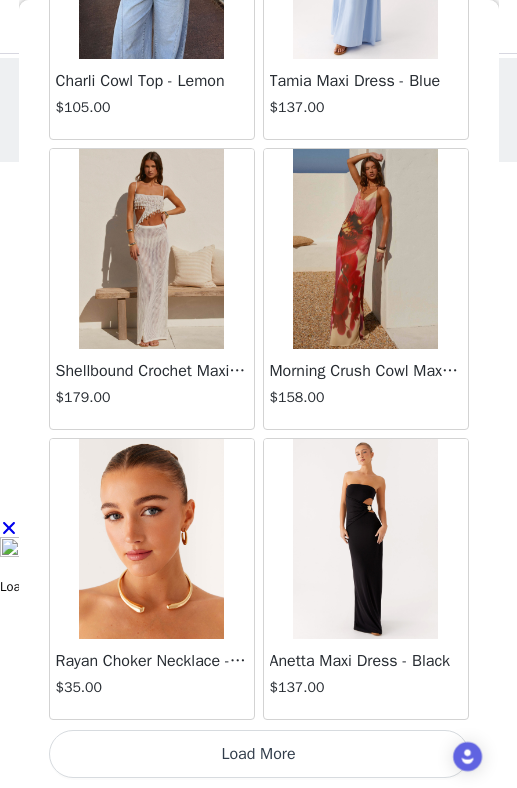 click on "Load More" at bounding box center [259, 754] 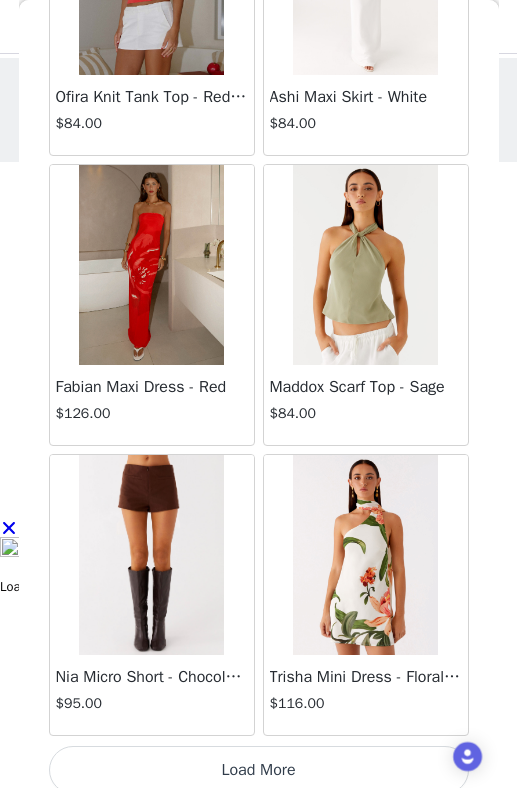 scroll, scrollTop: 89272, scrollLeft: 0, axis: vertical 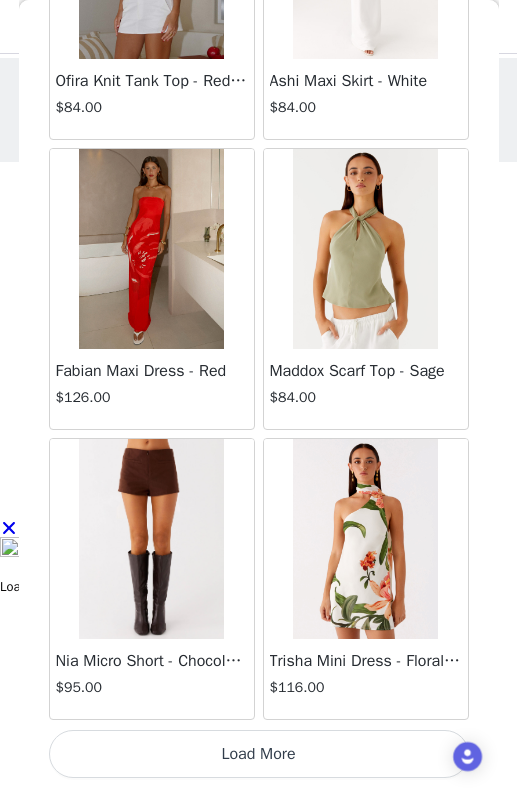 click on "Load More" at bounding box center [259, 754] 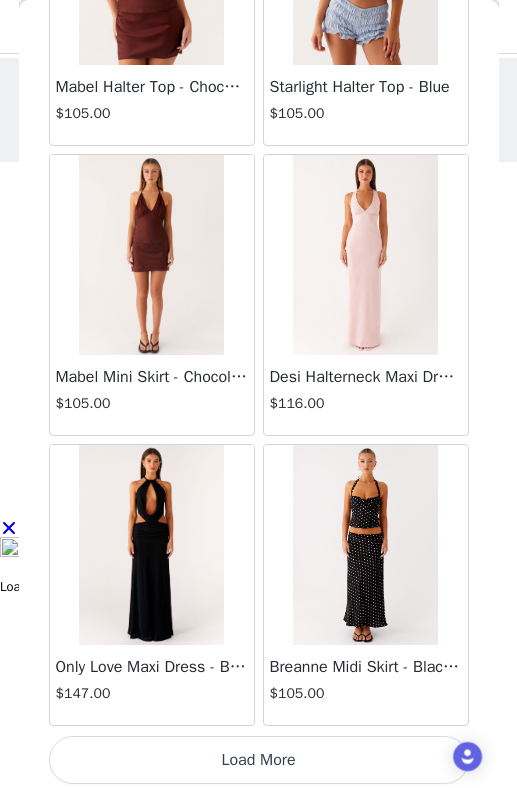 scroll, scrollTop: 92172, scrollLeft: 0, axis: vertical 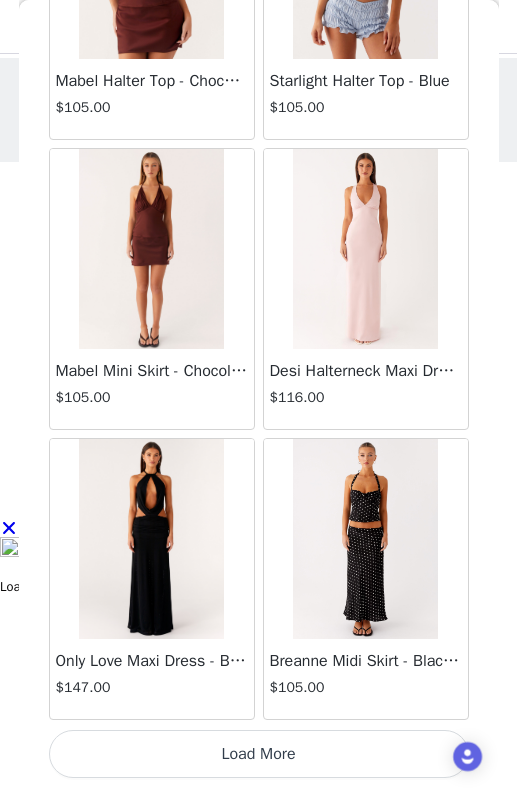 click on "Load More" at bounding box center [259, 754] 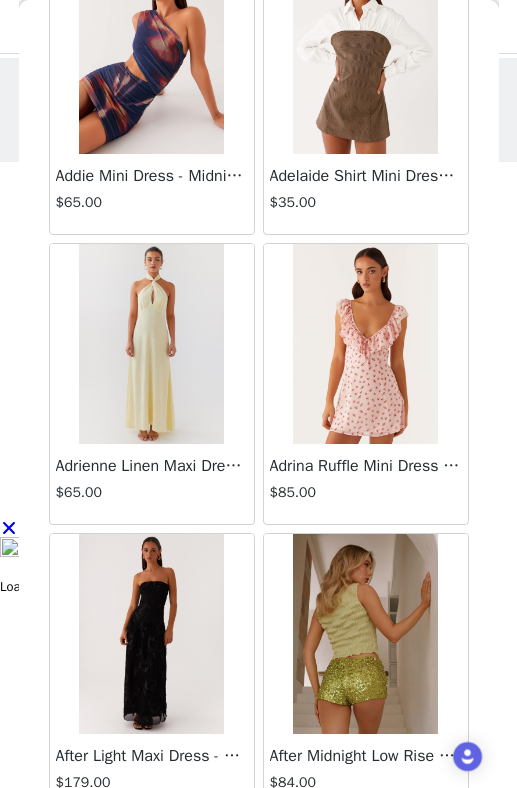 scroll, scrollTop: 95072, scrollLeft: 0, axis: vertical 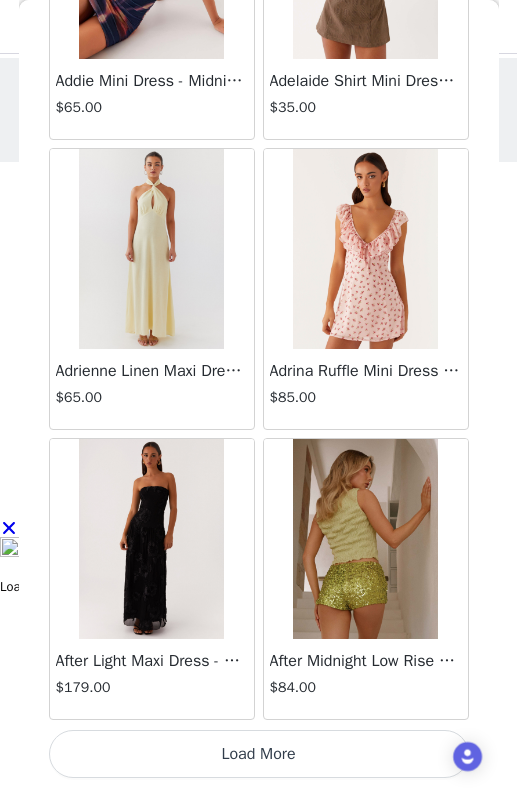 click on "Load More" at bounding box center (259, 754) 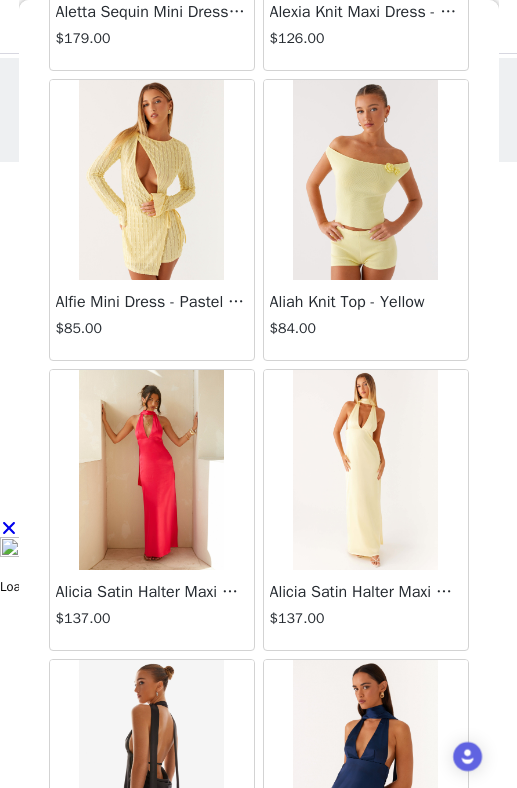 scroll, scrollTop: 97972, scrollLeft: 0, axis: vertical 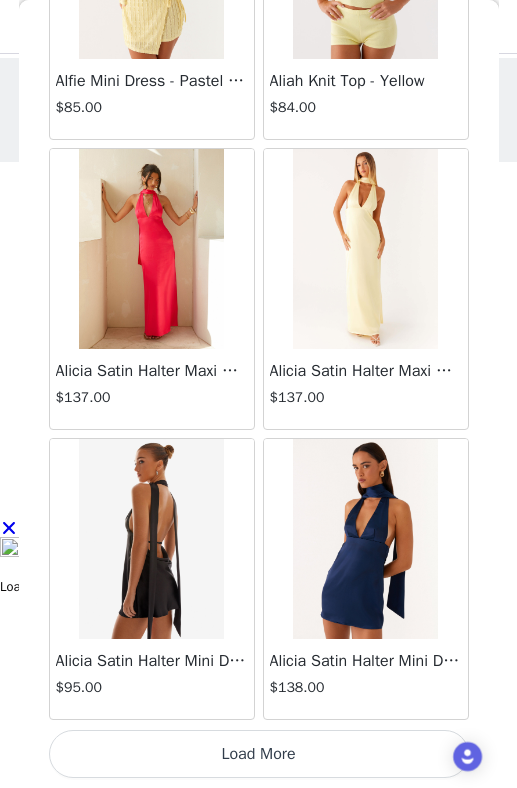 click on "Load More" at bounding box center [259, 754] 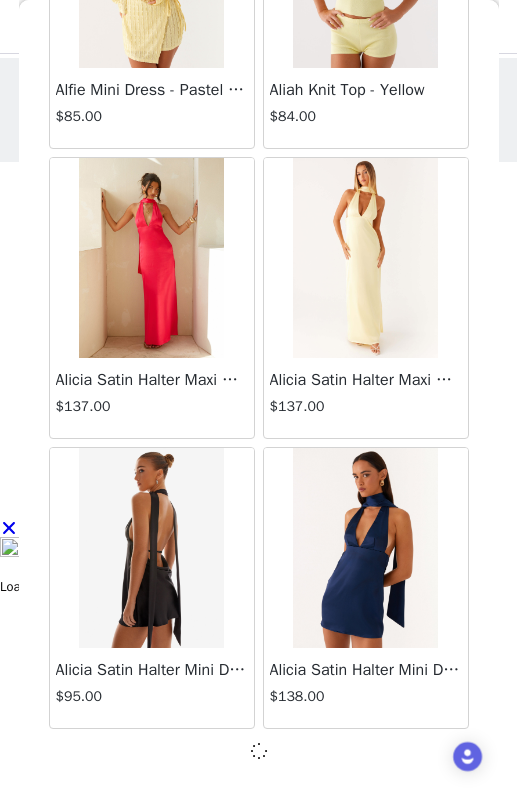 scroll, scrollTop: 97963, scrollLeft: 0, axis: vertical 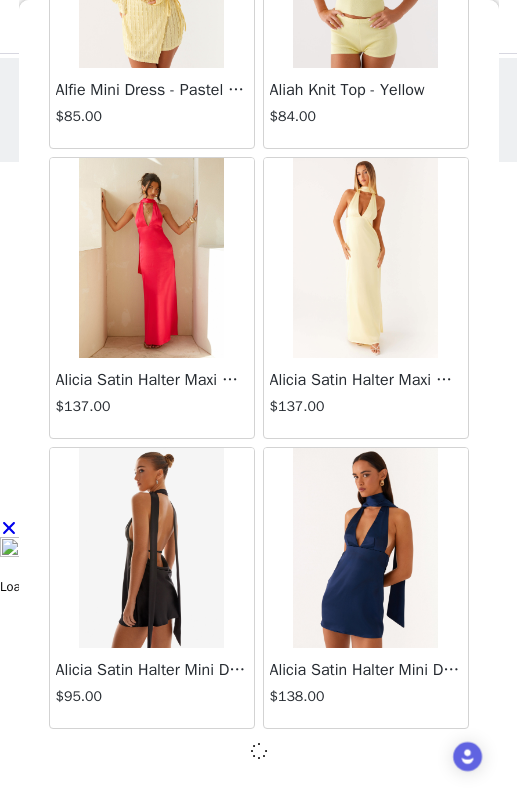 click at bounding box center (259, 751) 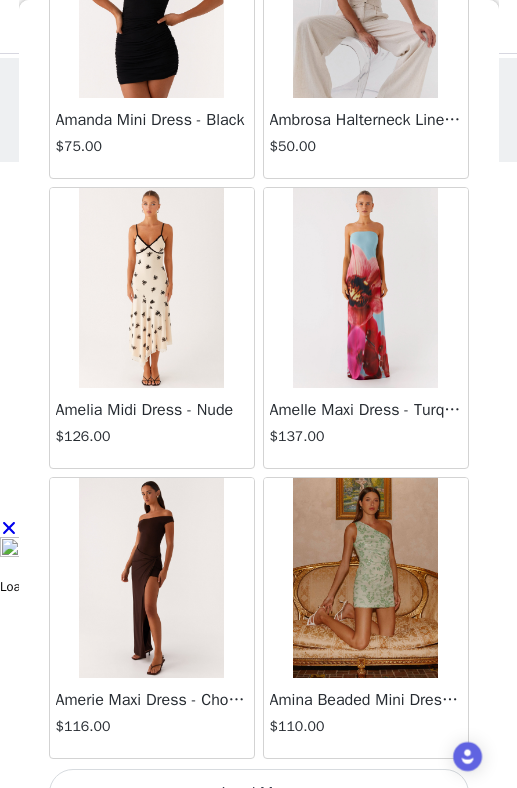 scroll, scrollTop: 100872, scrollLeft: 0, axis: vertical 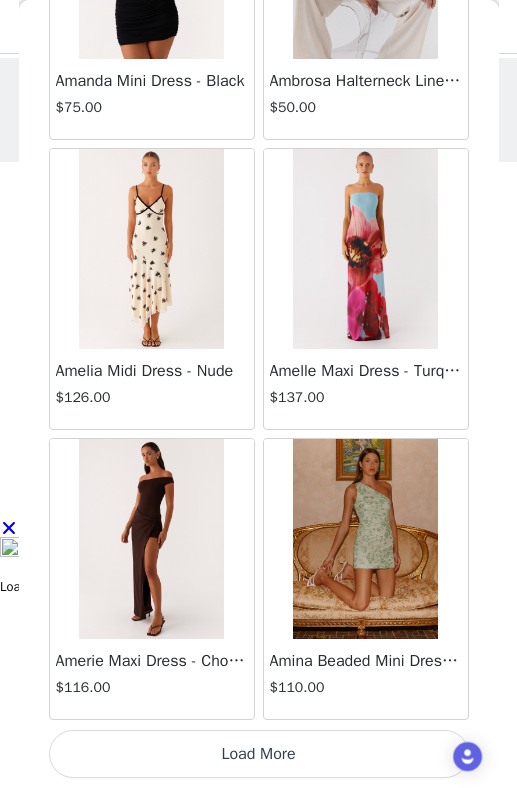 click on "Load More" at bounding box center [259, 754] 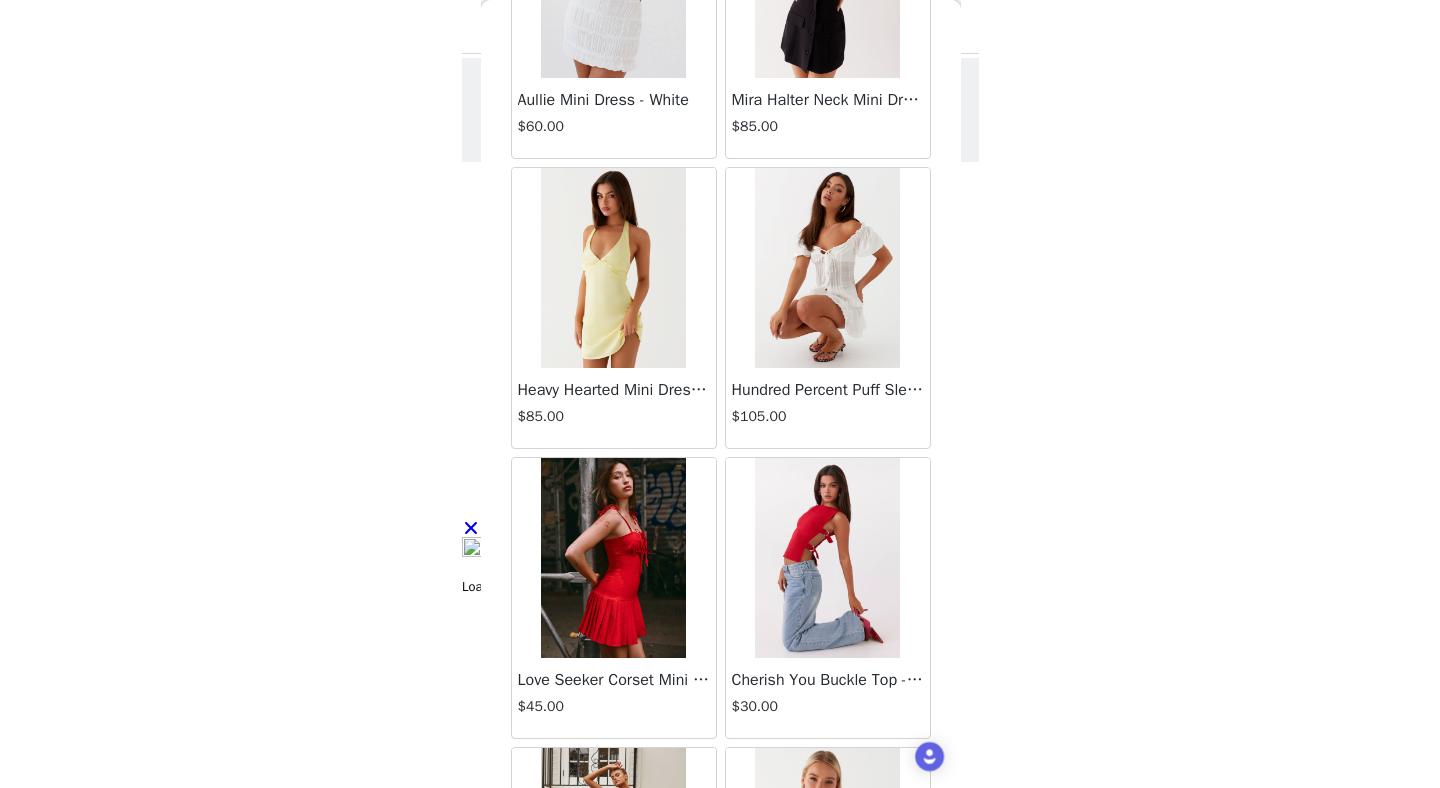 scroll, scrollTop: 0, scrollLeft: 0, axis: both 